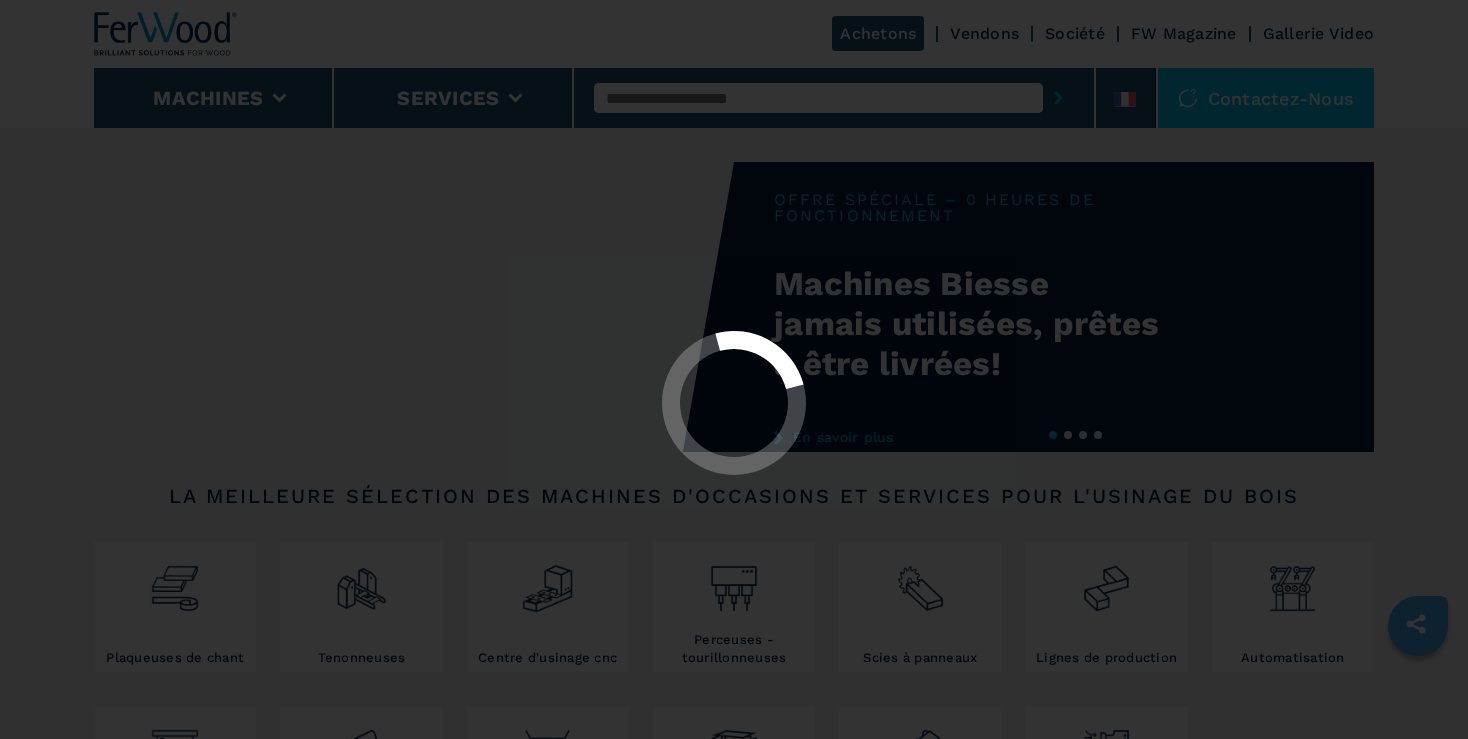 scroll, scrollTop: 0, scrollLeft: 0, axis: both 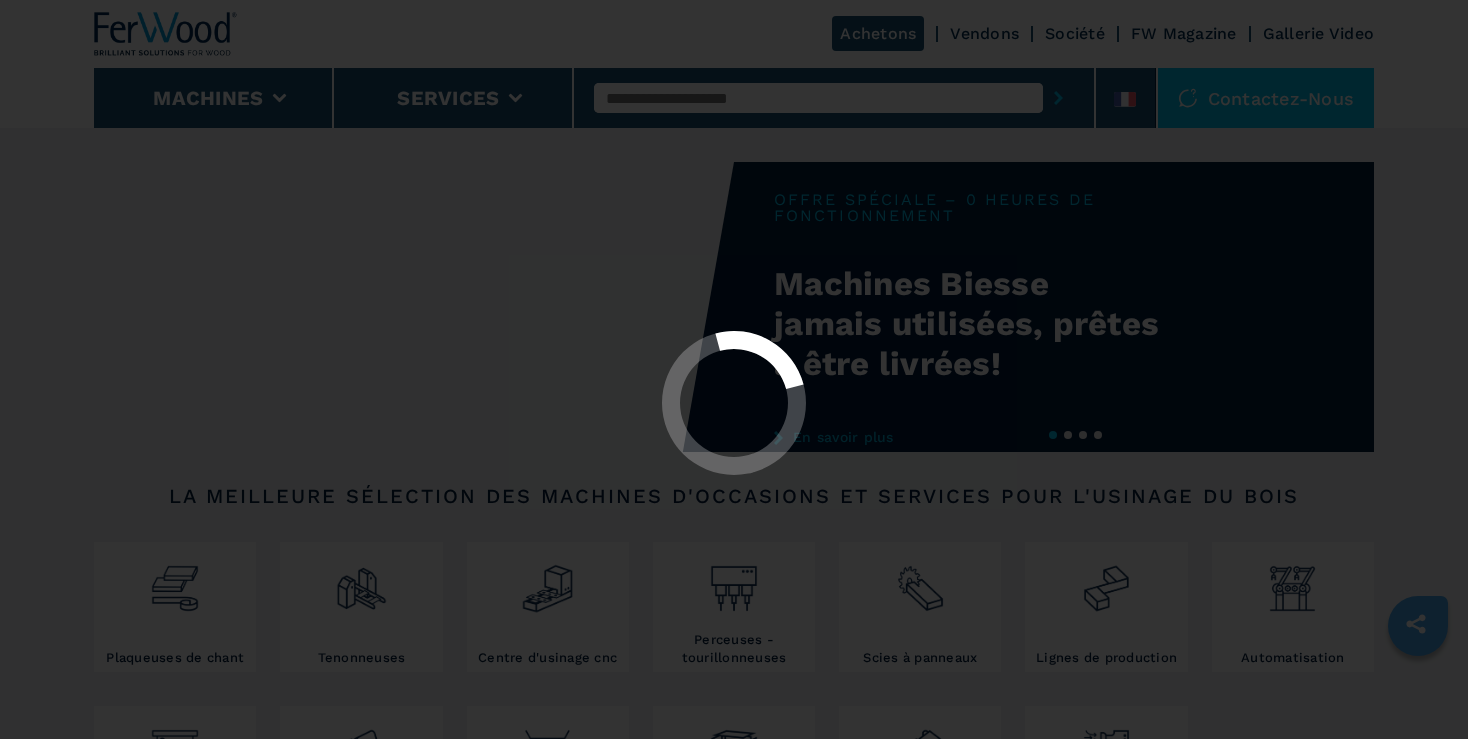 select on "**********" 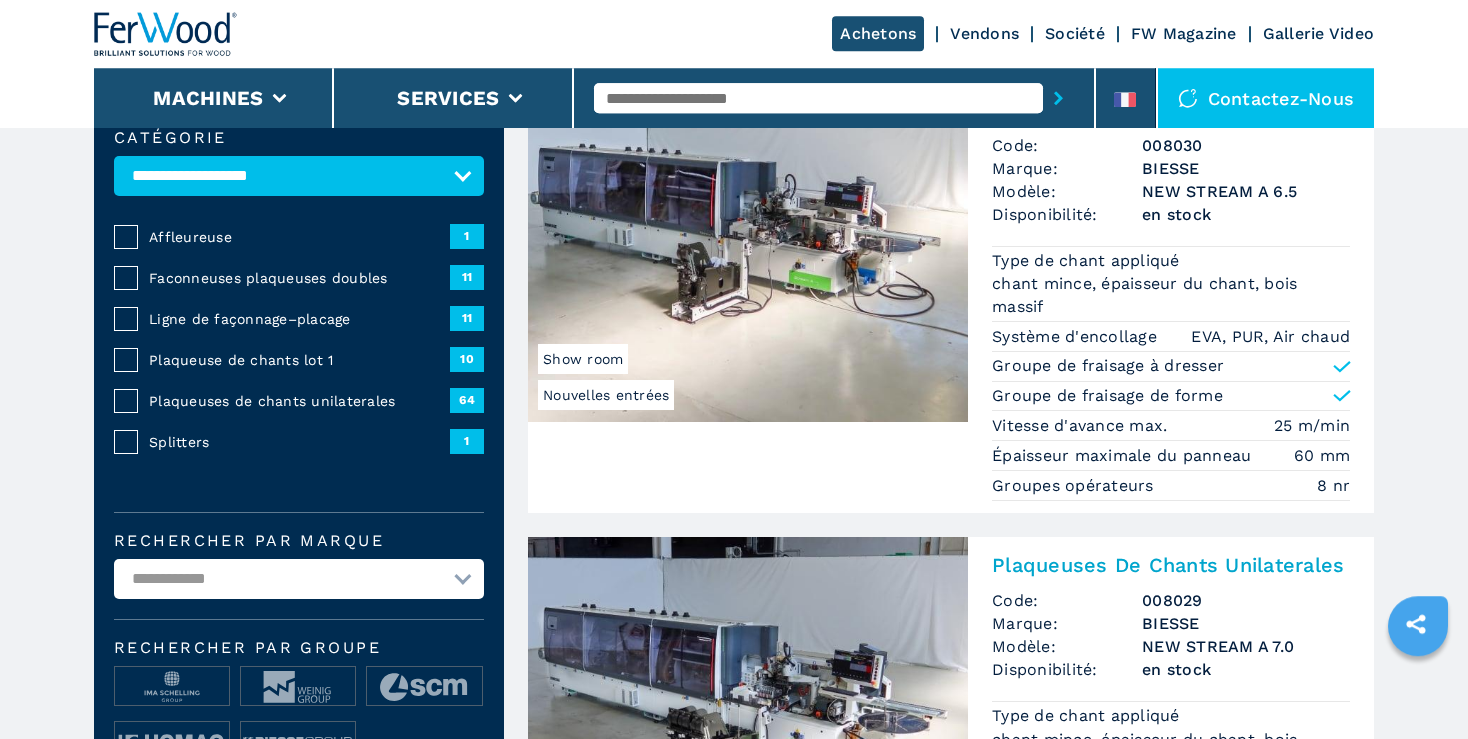 scroll, scrollTop: 211, scrollLeft: 0, axis: vertical 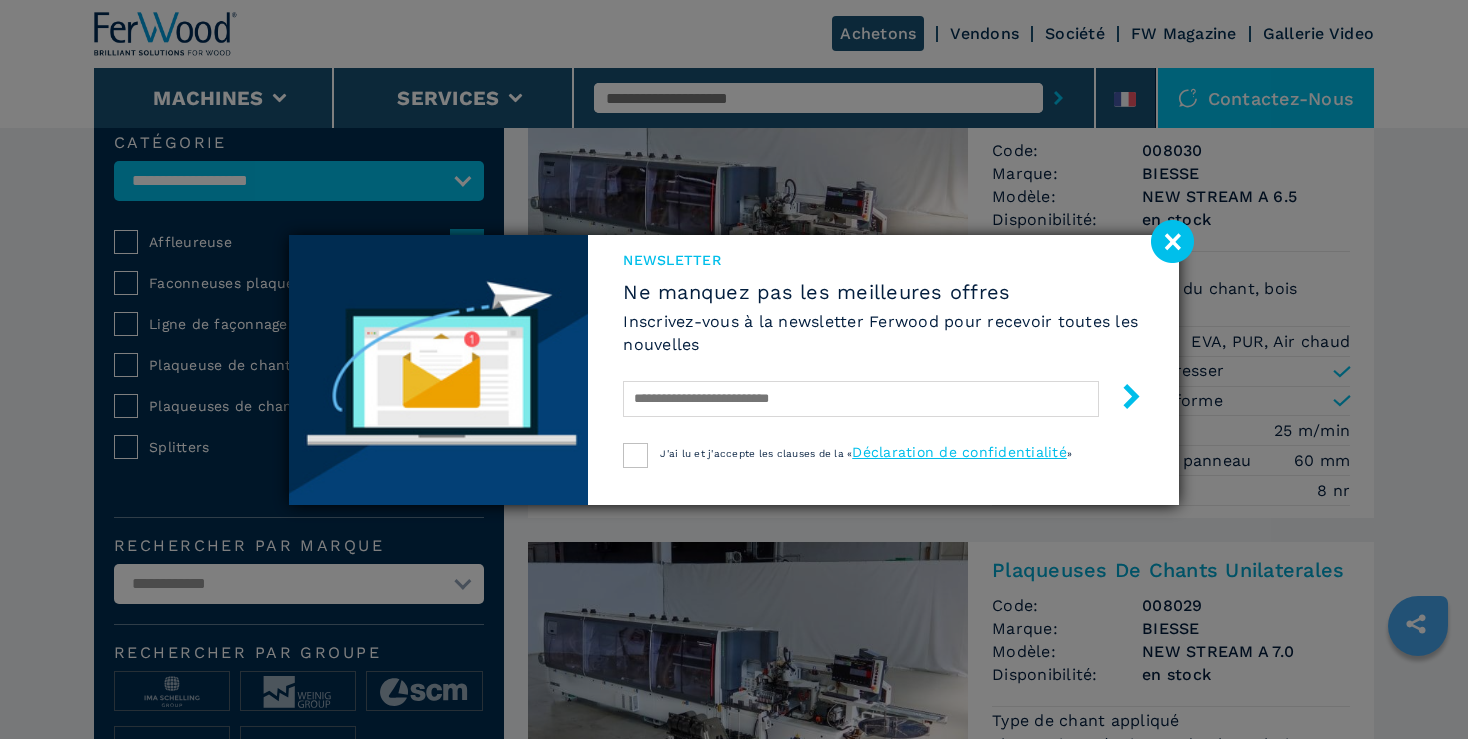 click on "Newsletter Ne manquez pas les meilleures offres Inscrivez-vous à la newsletter Ferwood pour recevoir toutes les nouvelles J'ai lu et j'accepte les clauses de la «  Déclaration de confidentialité  »" at bounding box center [734, 369] 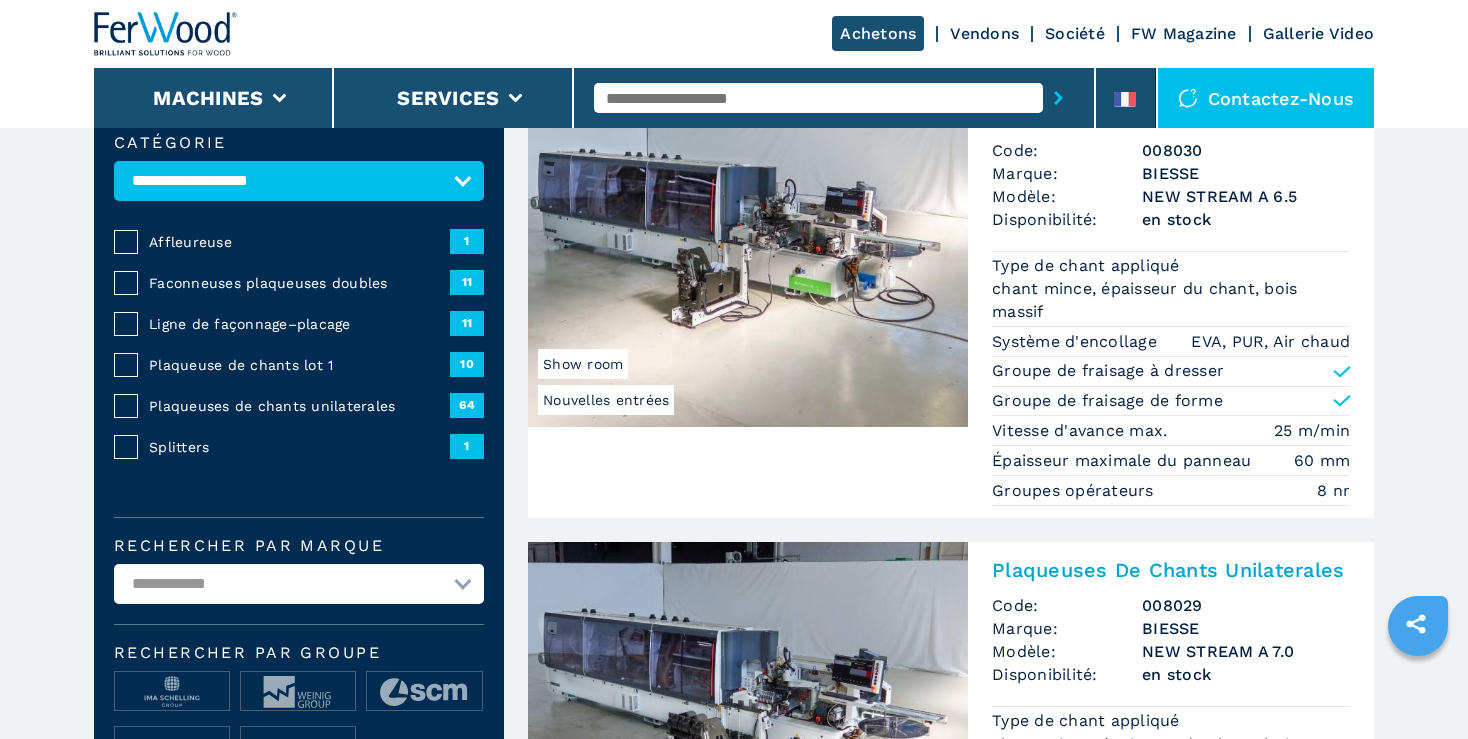scroll, scrollTop: 0, scrollLeft: 0, axis: both 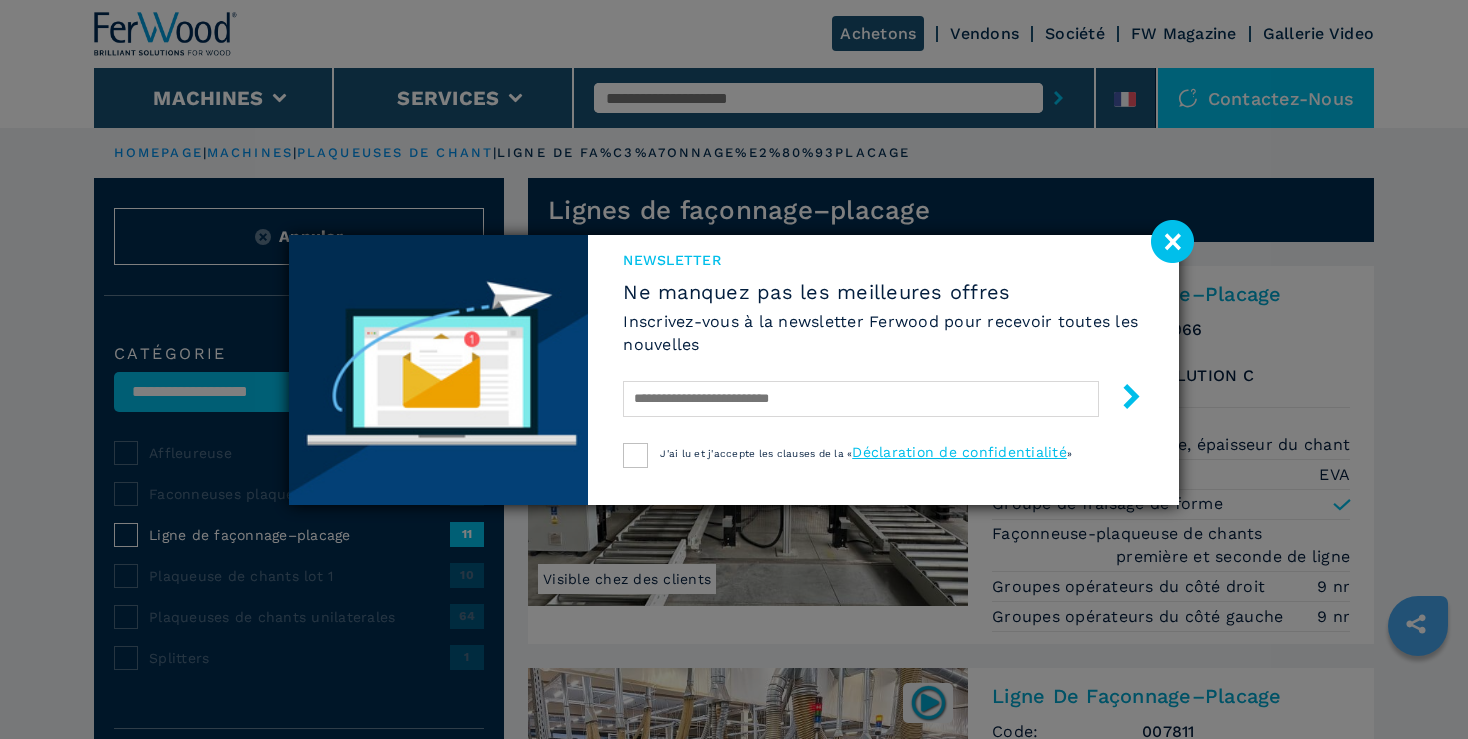 click 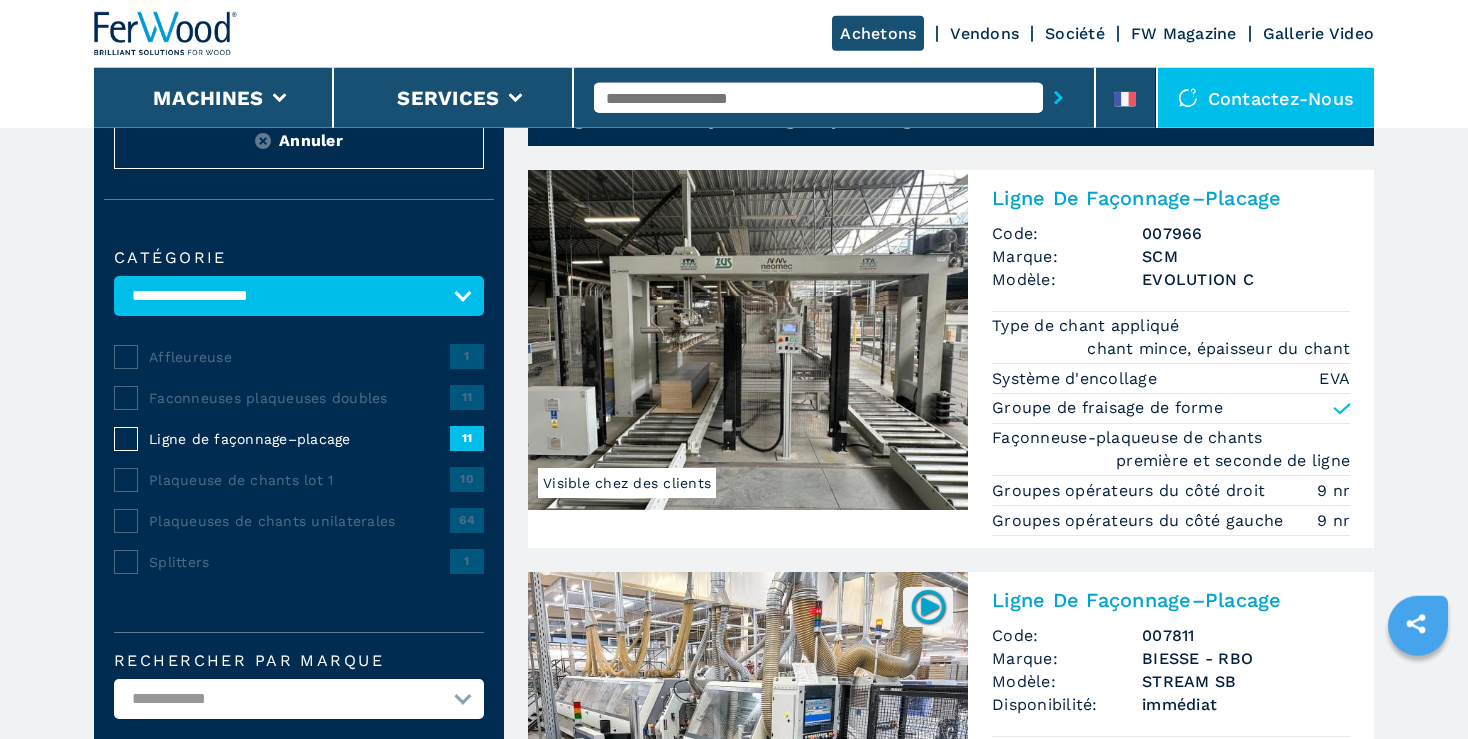 scroll, scrollTop: 0, scrollLeft: 0, axis: both 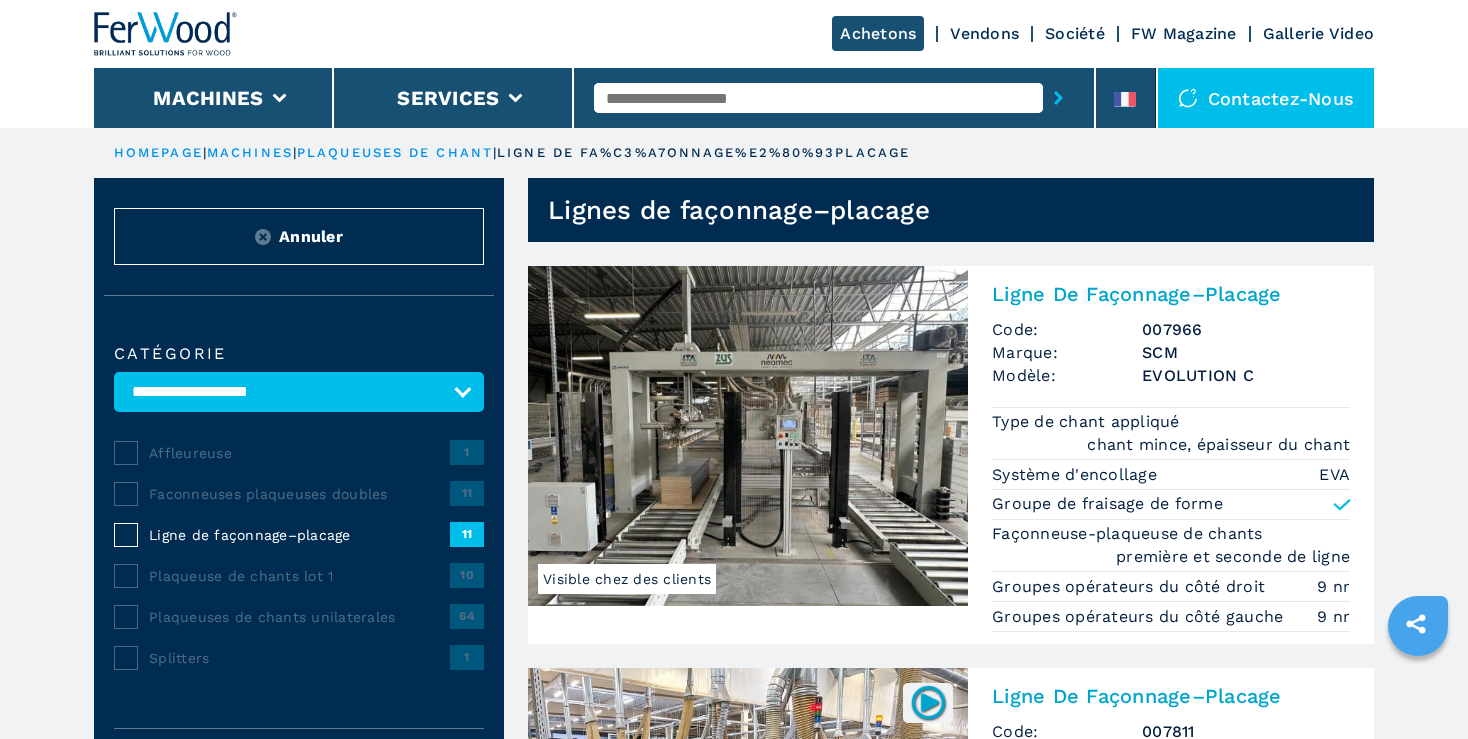 click at bounding box center [748, 436] 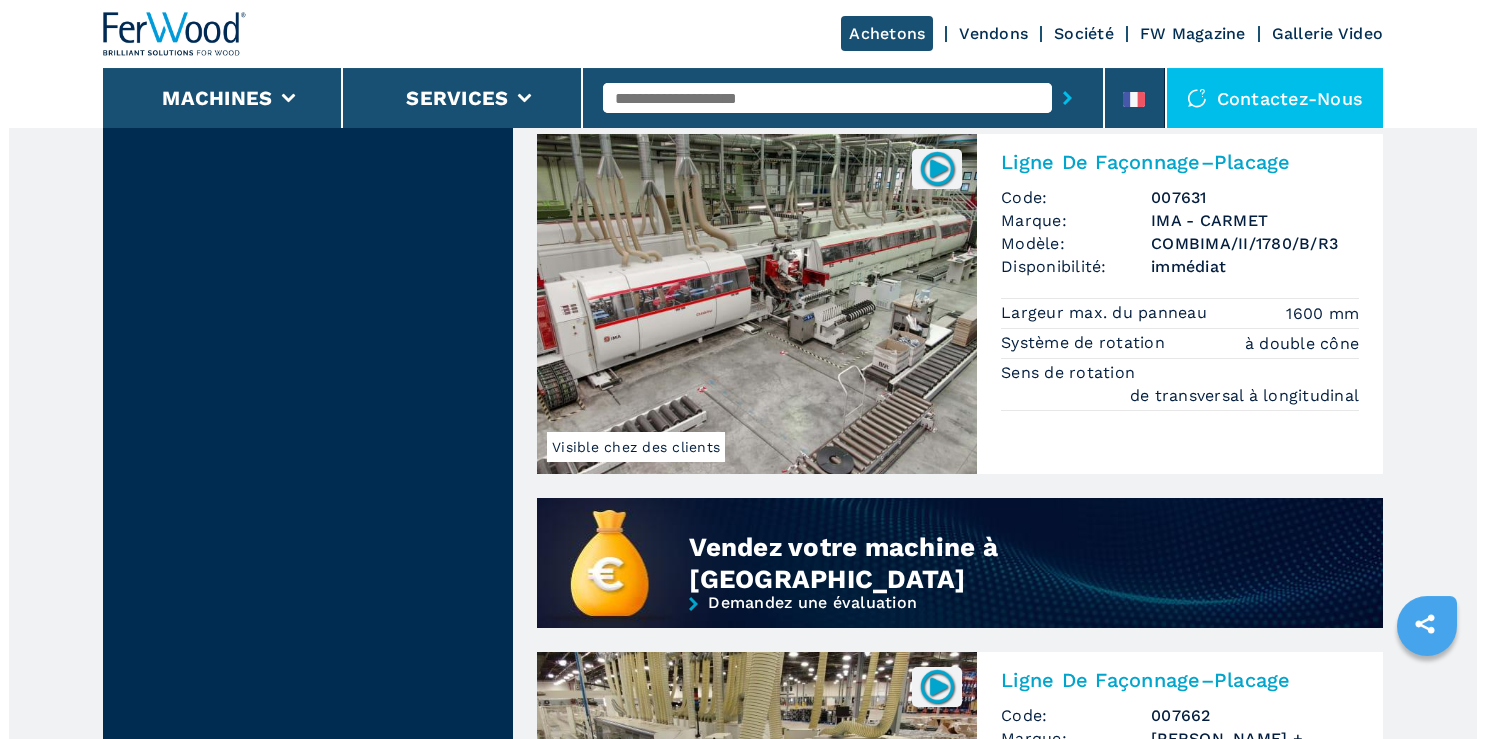 scroll, scrollTop: 1372, scrollLeft: 0, axis: vertical 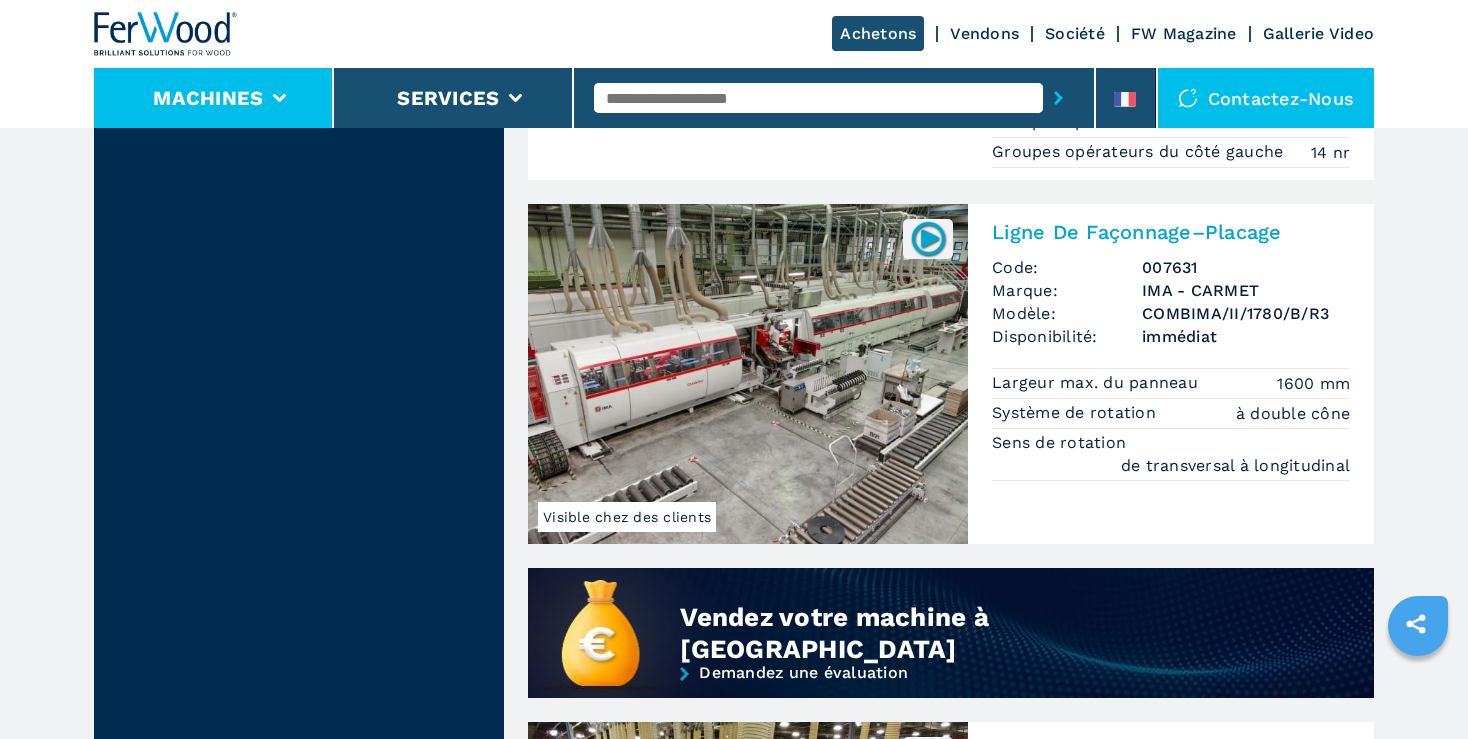 click on "Machines" at bounding box center [214, 98] 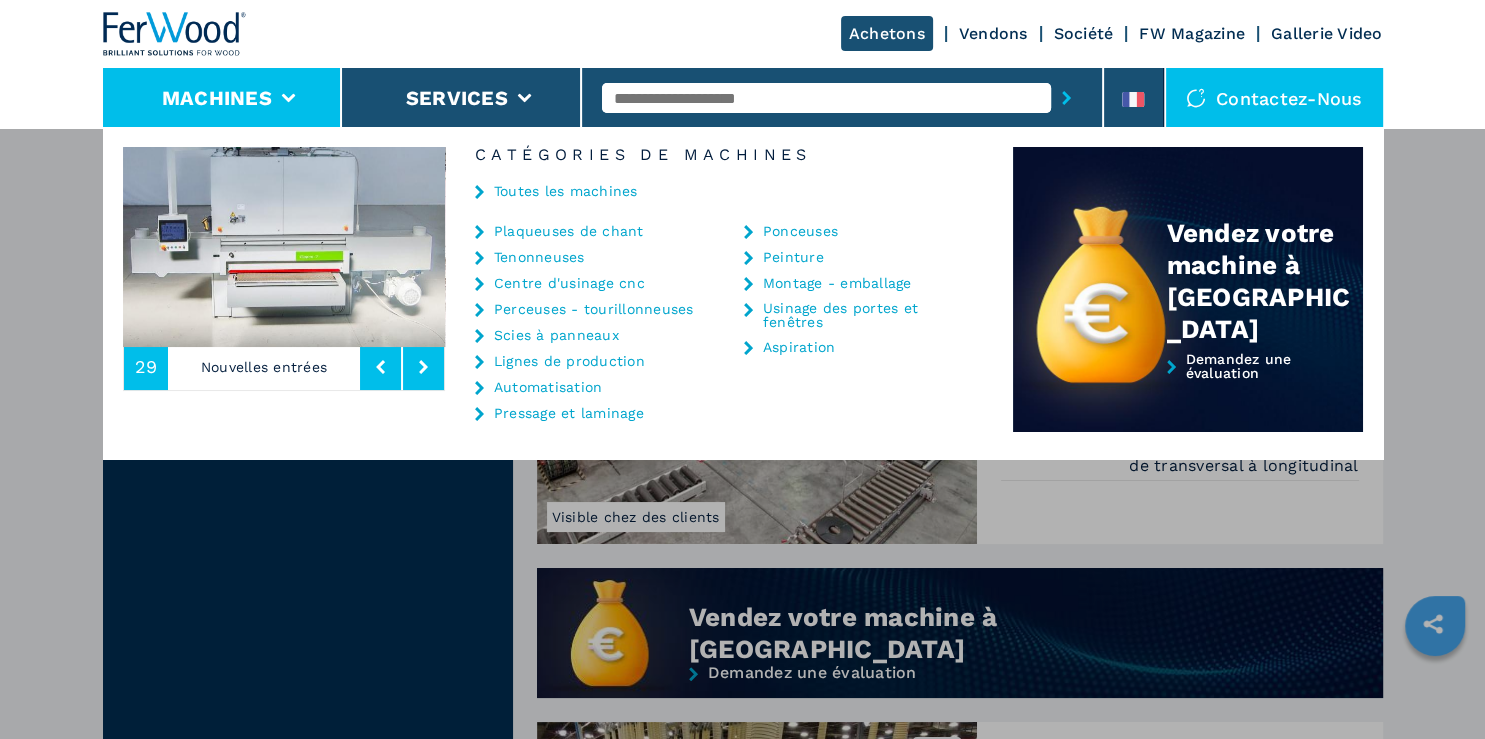 click on "Plaqueuses de chant" at bounding box center (569, 231) 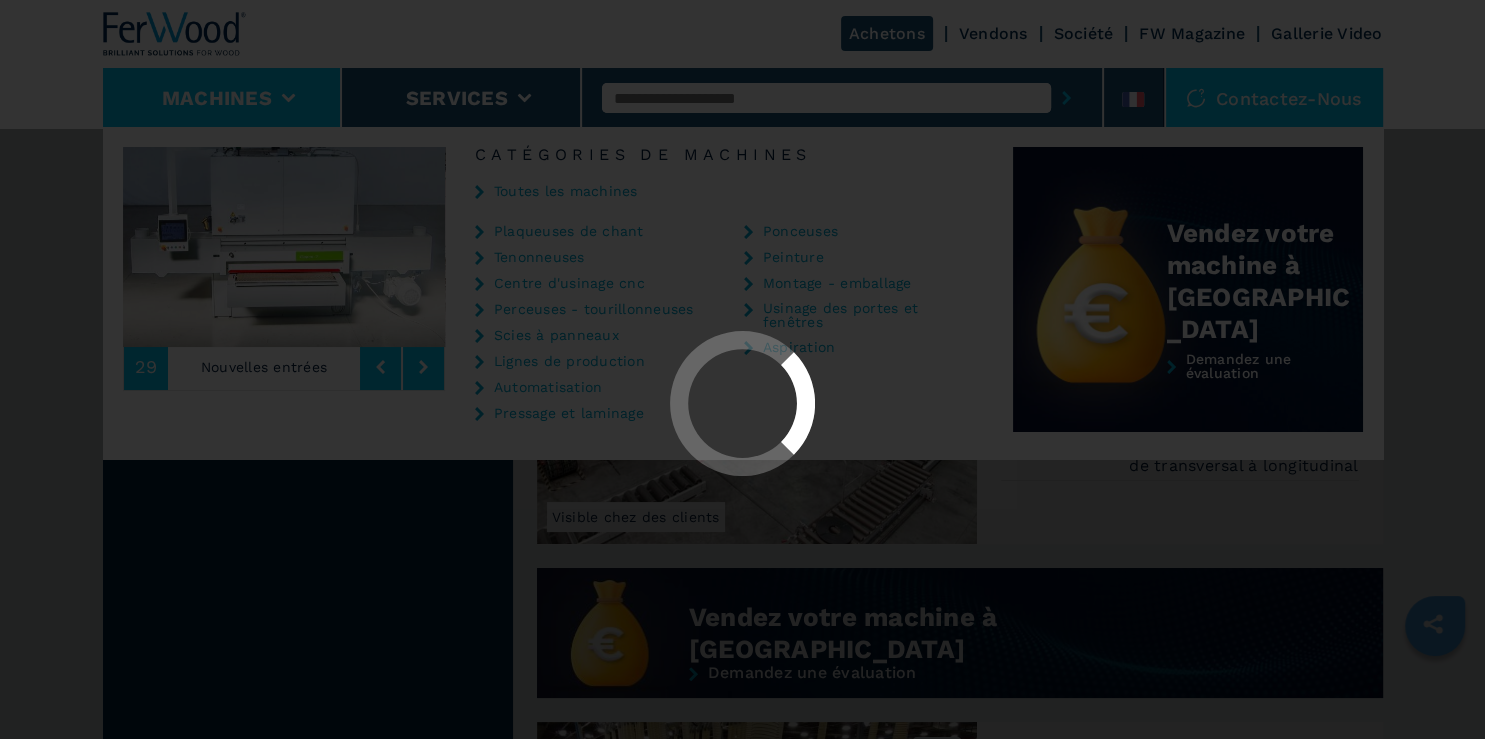 scroll, scrollTop: 0, scrollLeft: 0, axis: both 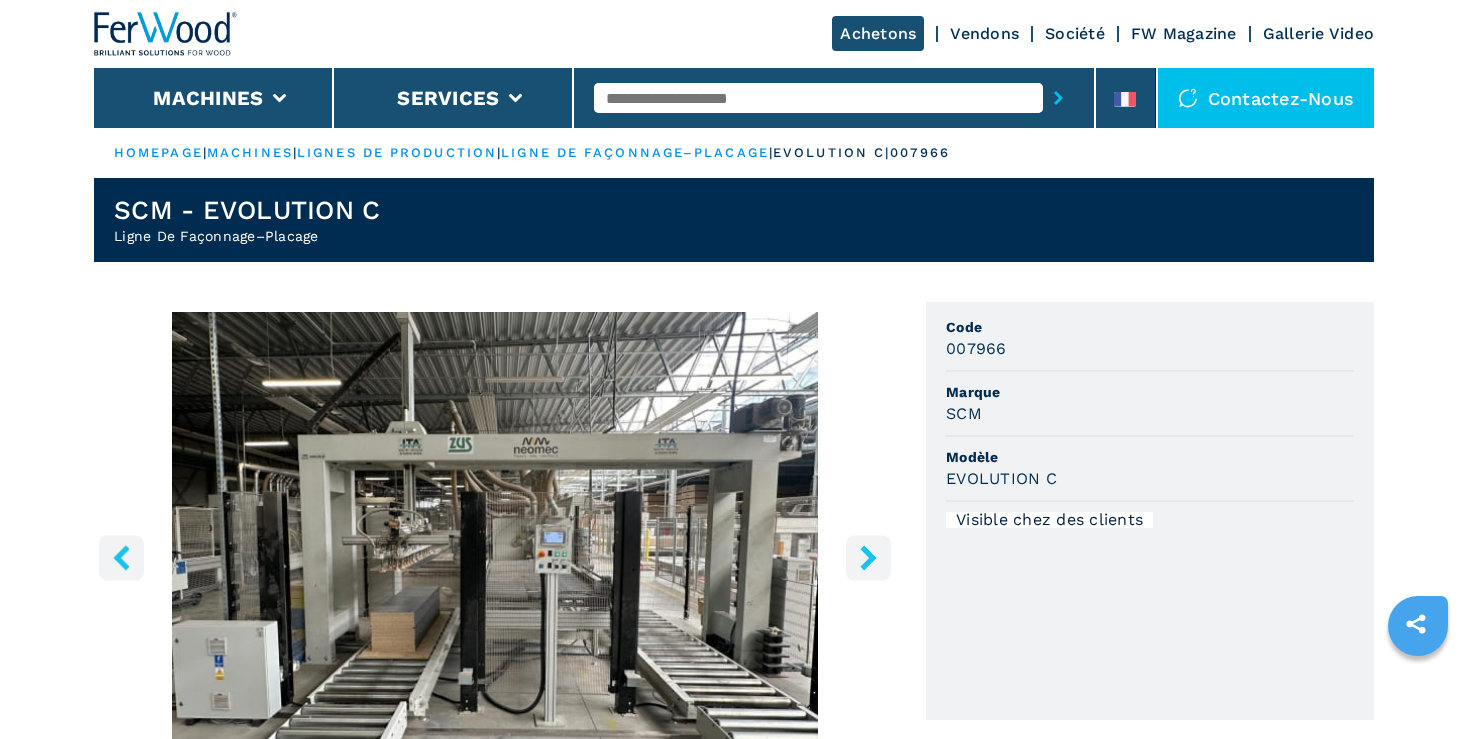 click 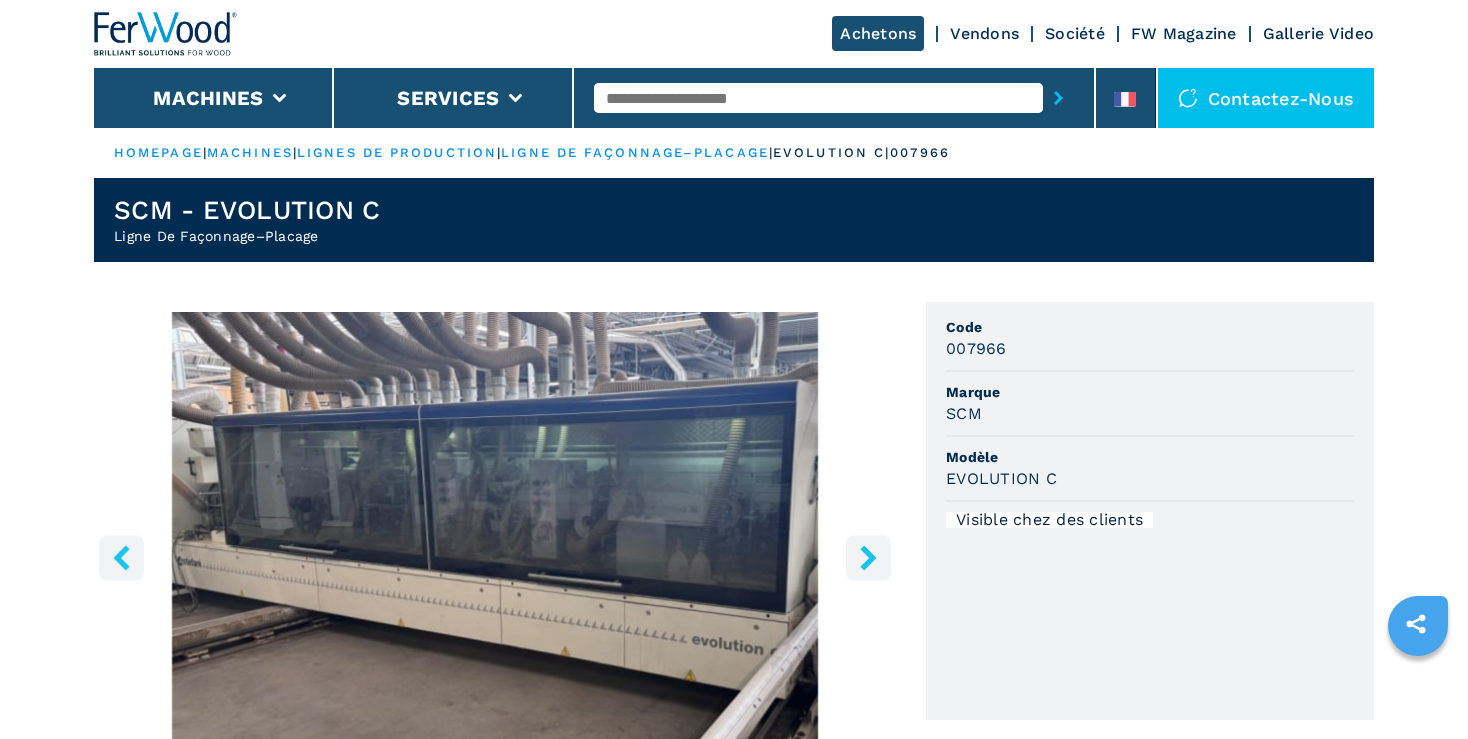 click 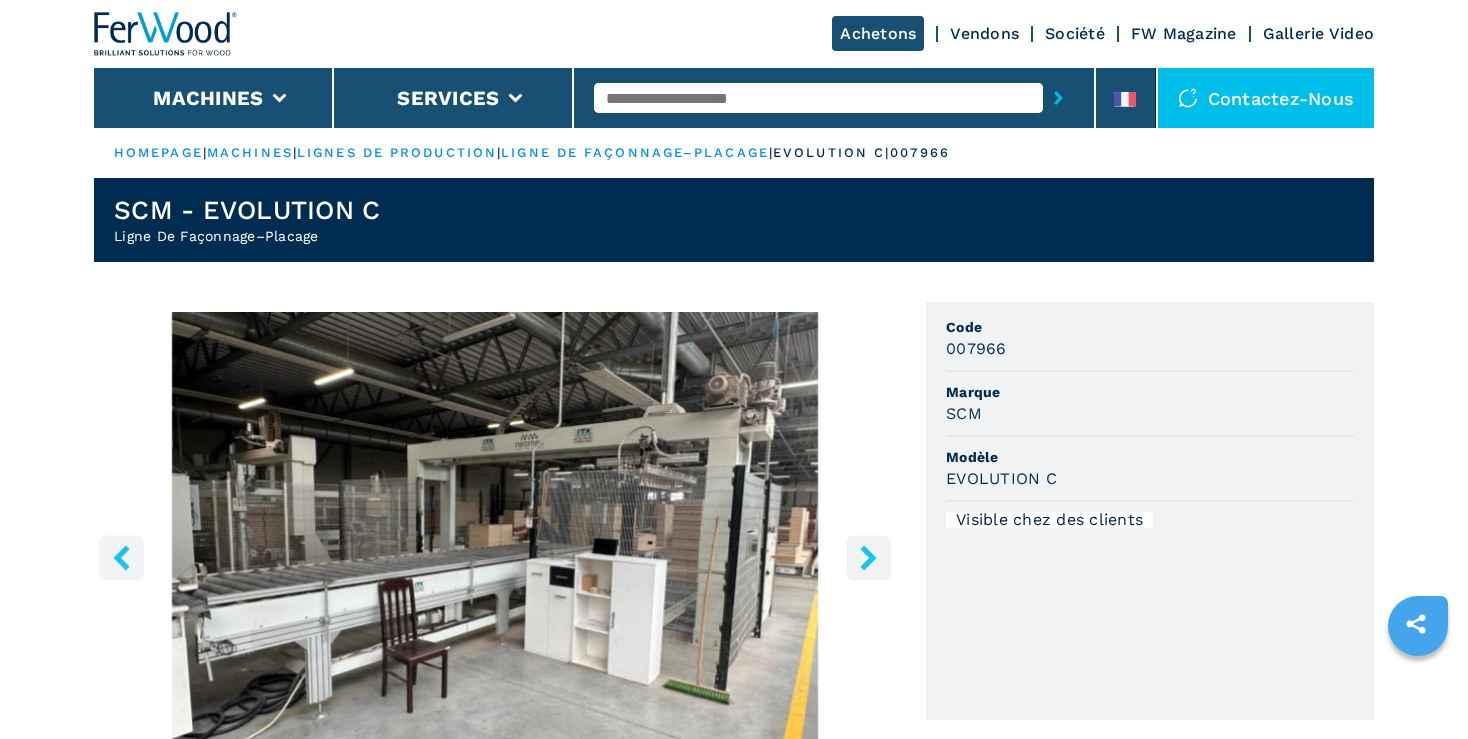 click 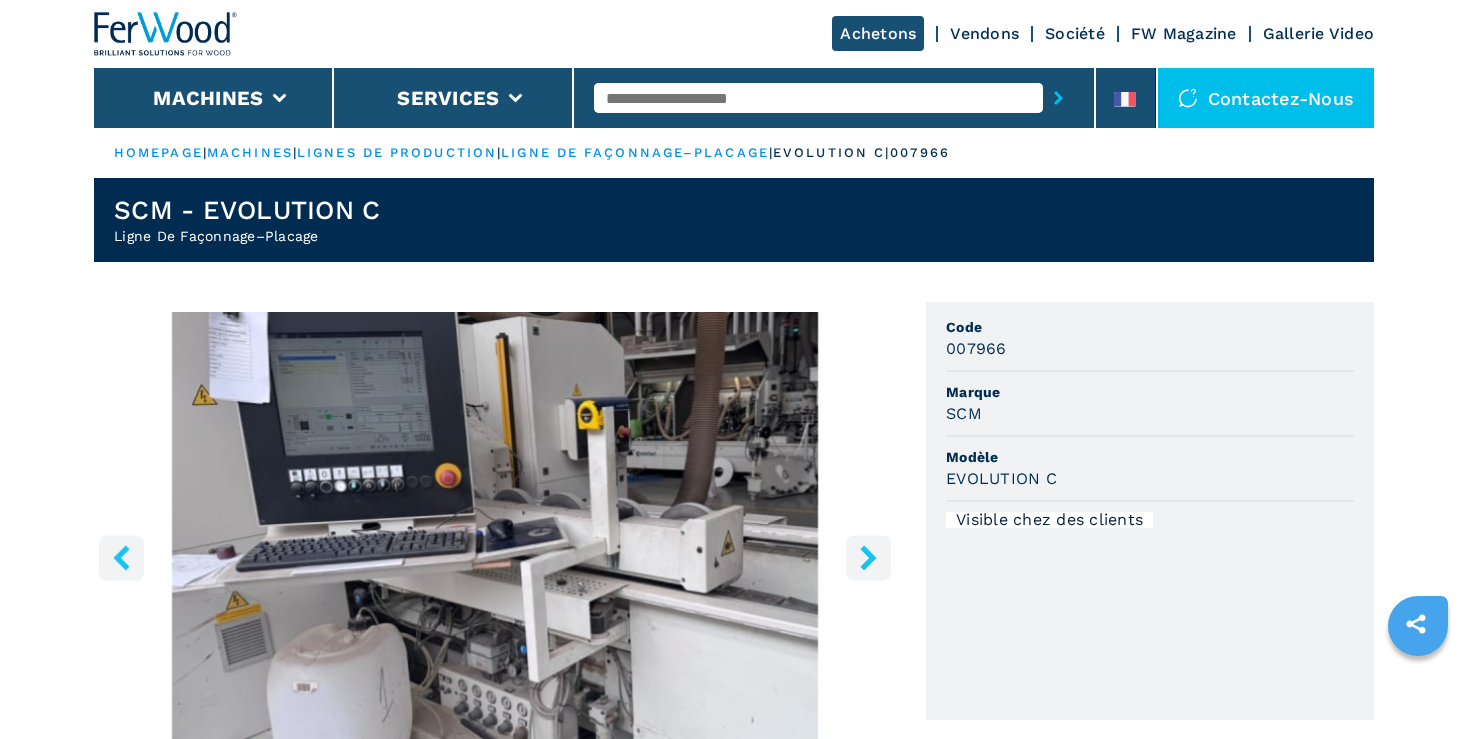 click 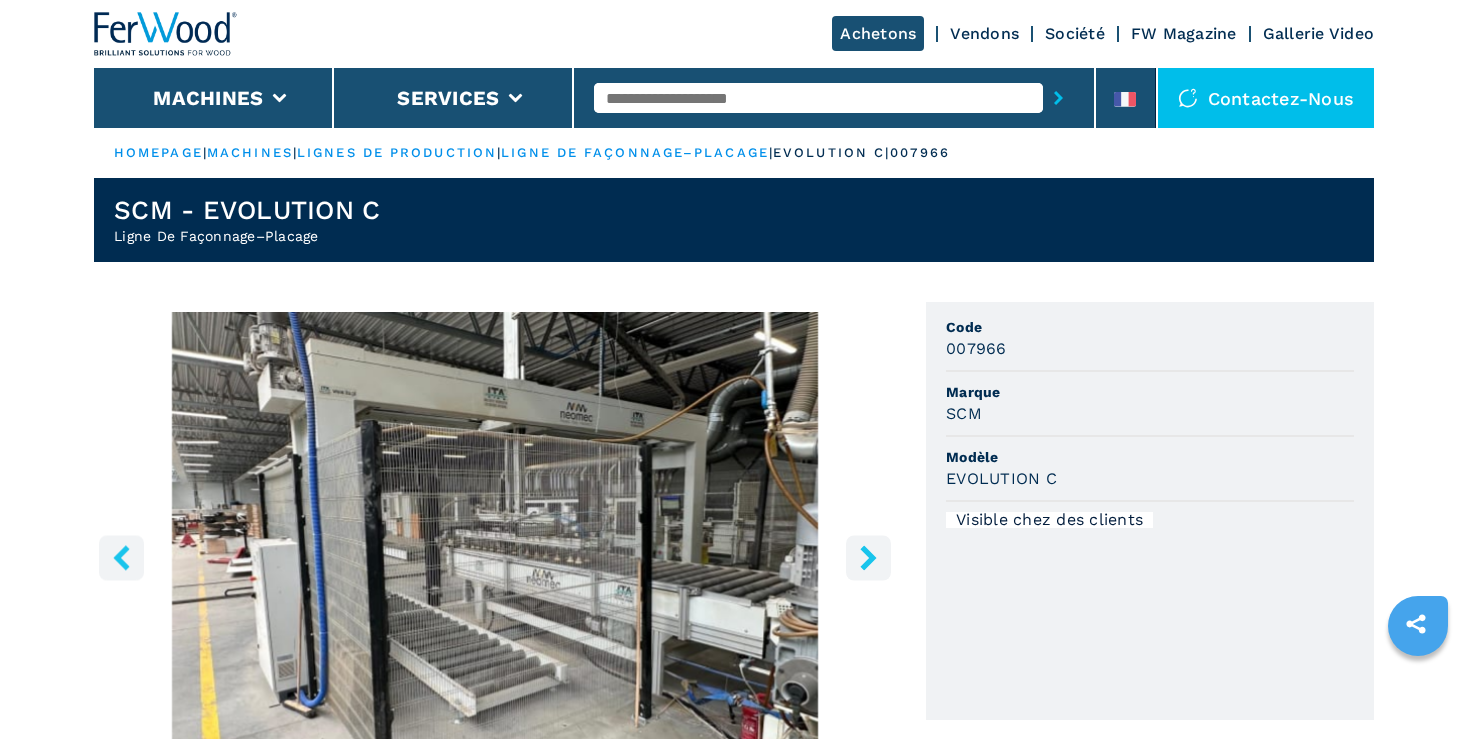 click 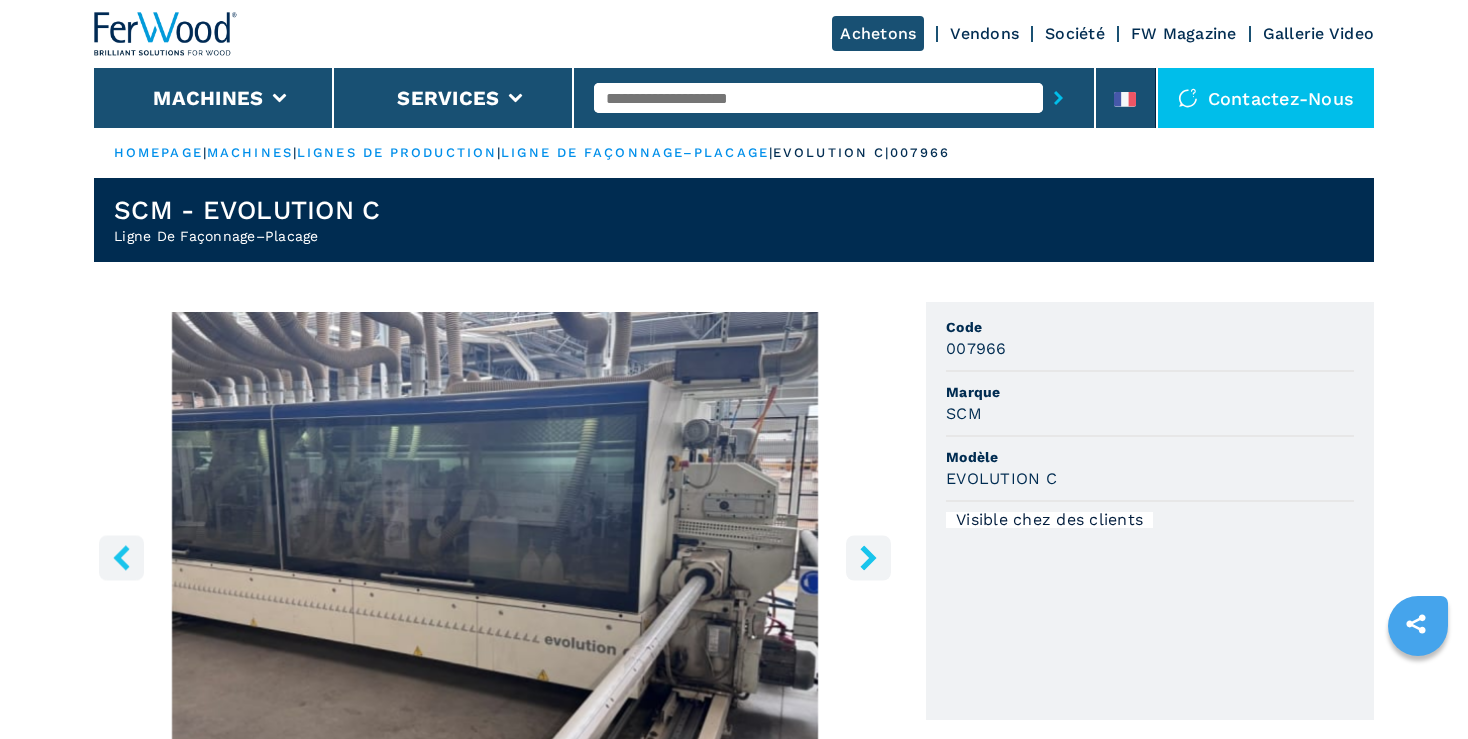 click 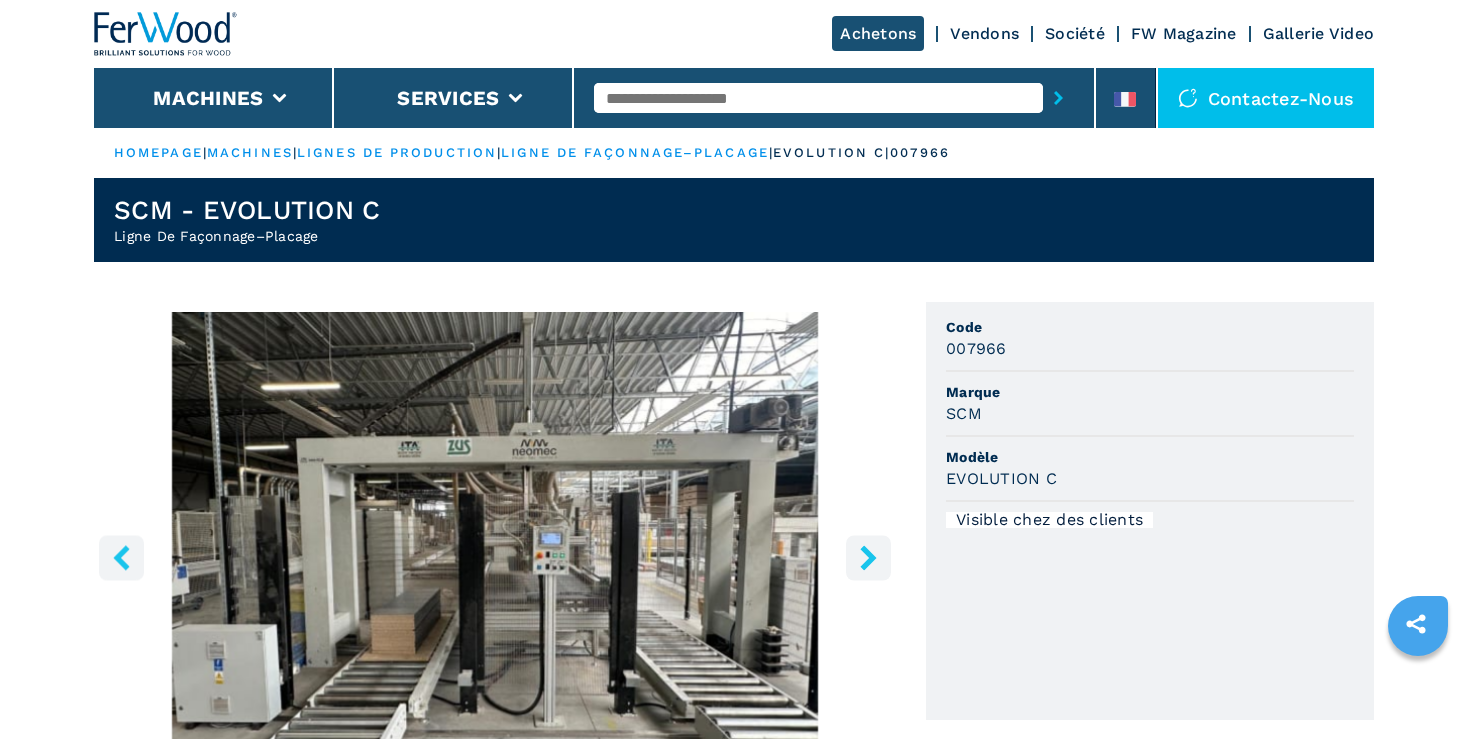 click 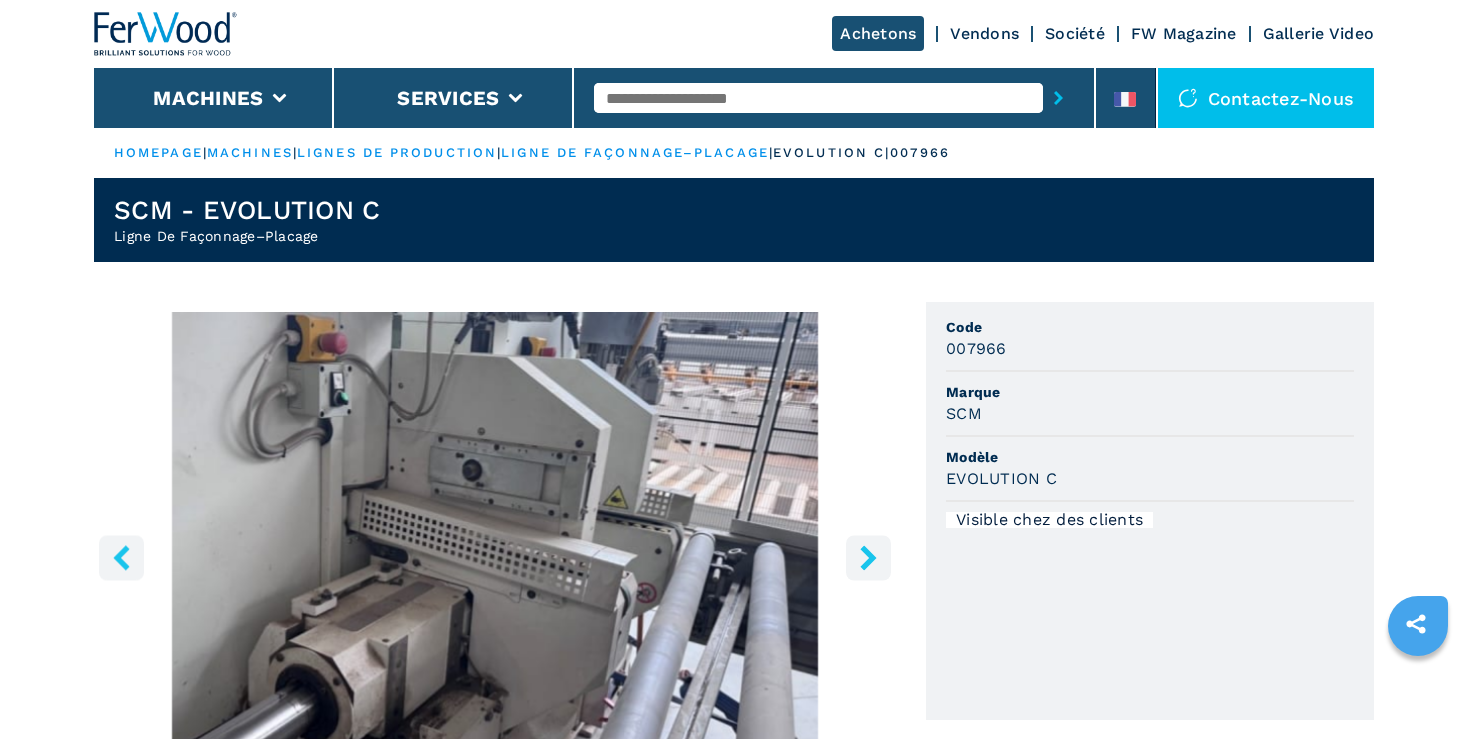 click 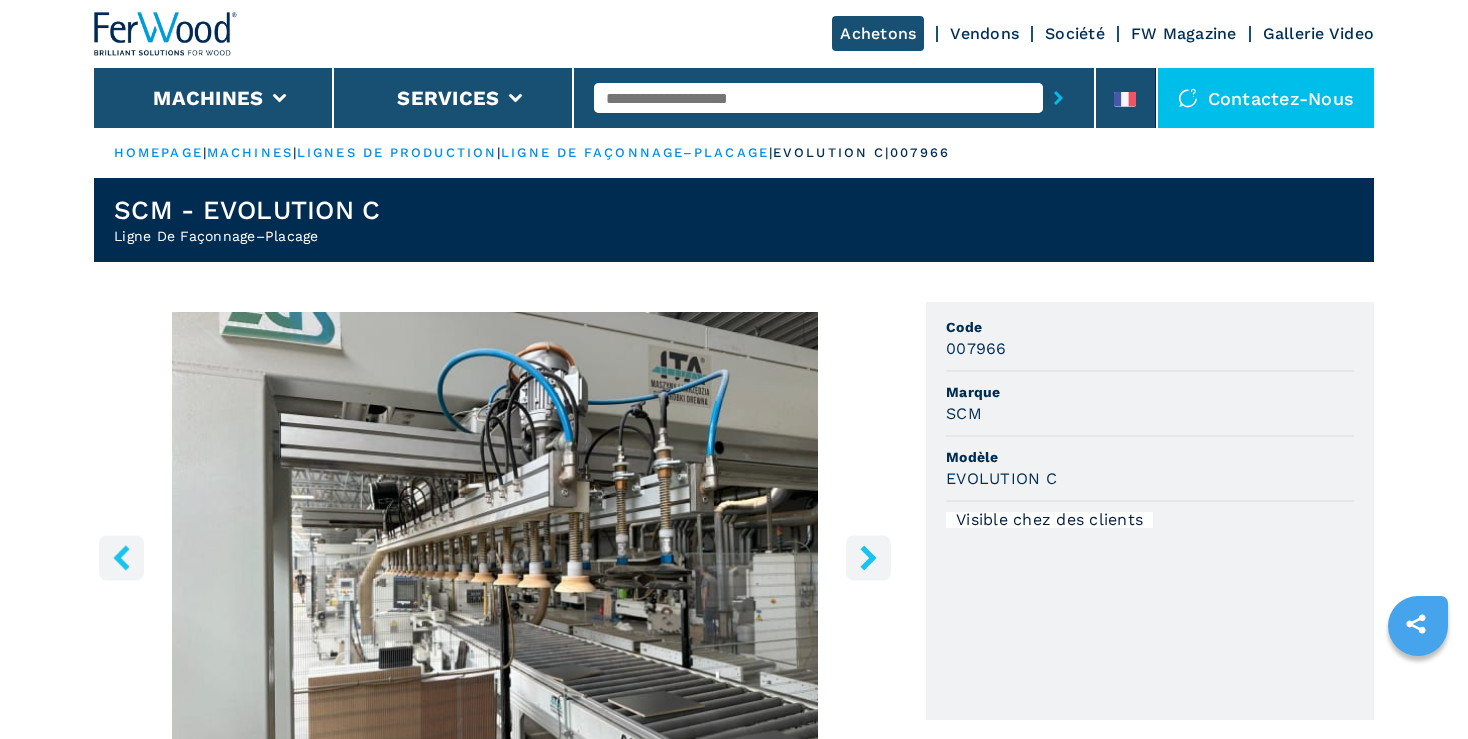 click 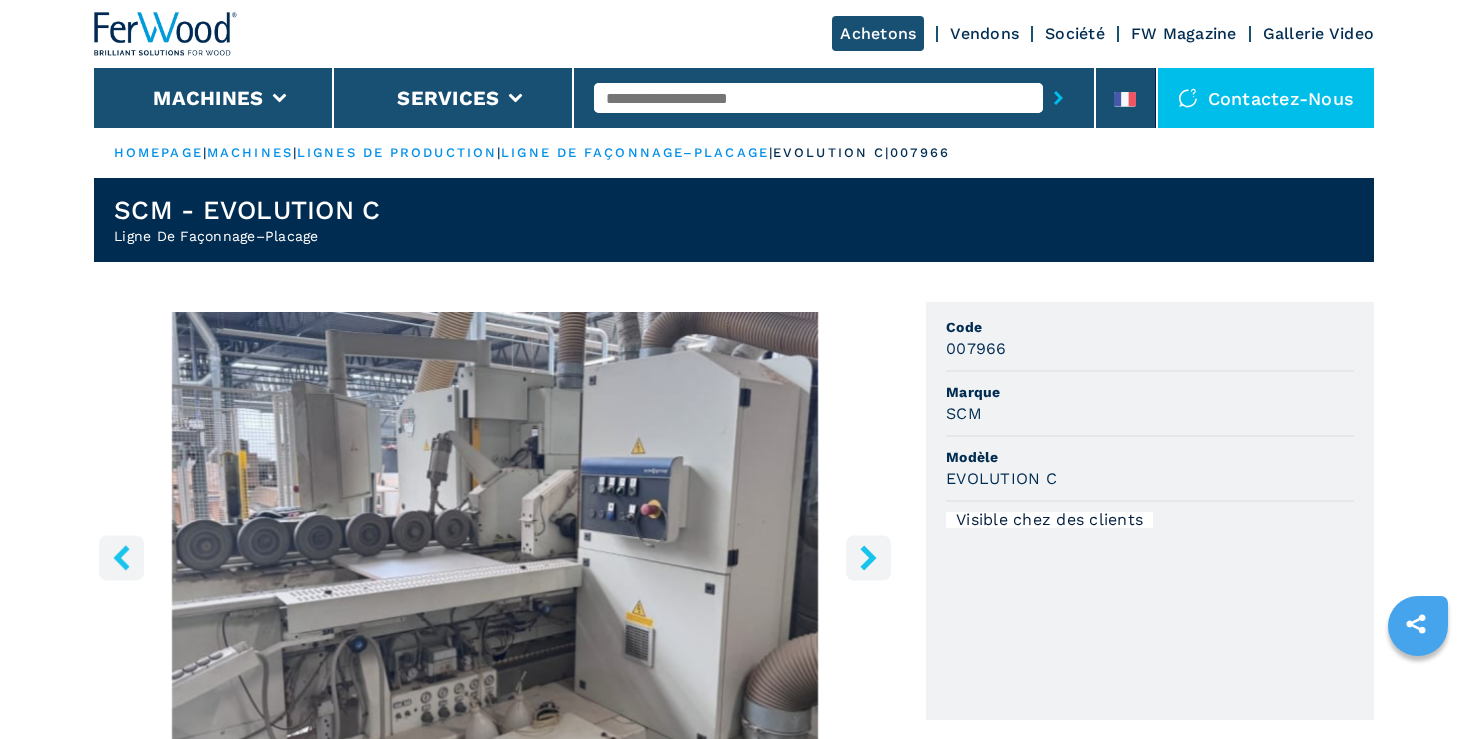 click 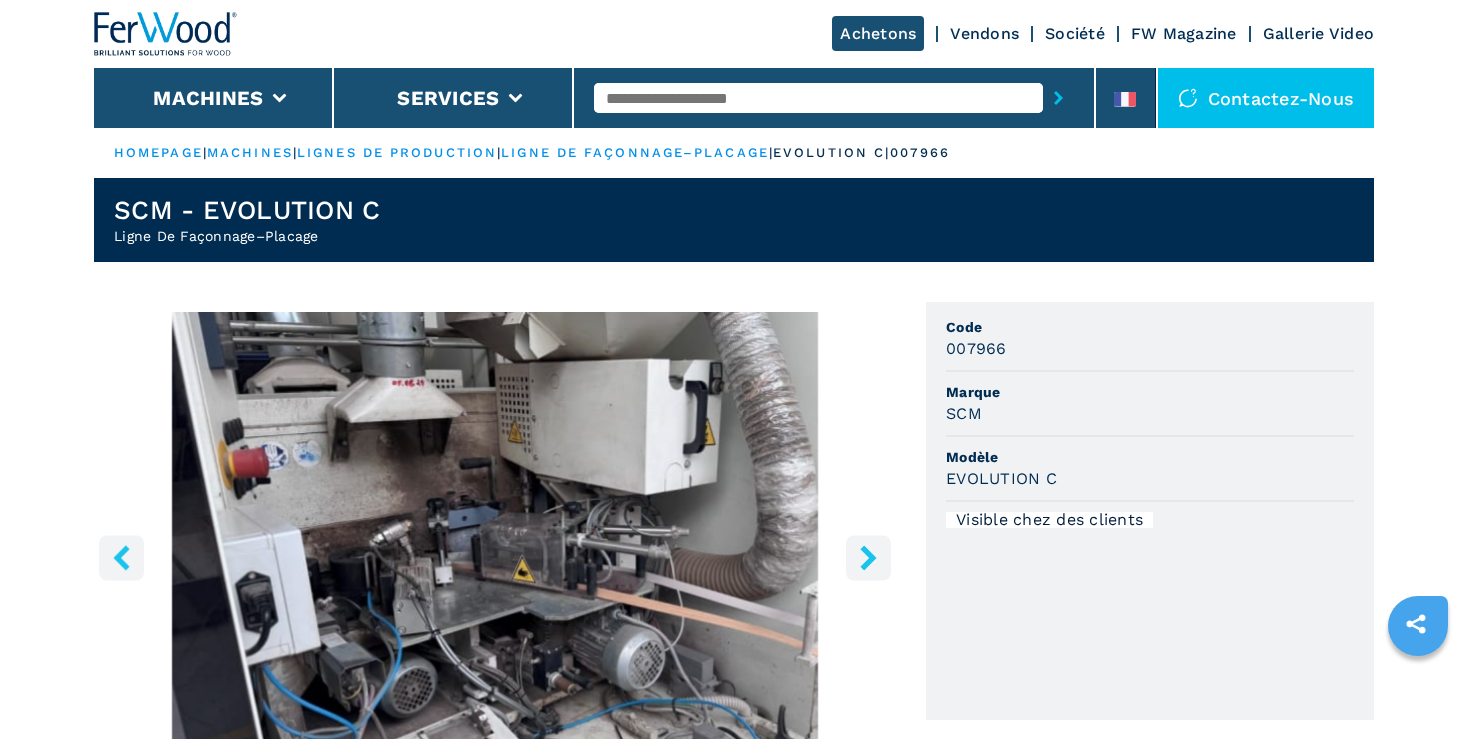 click 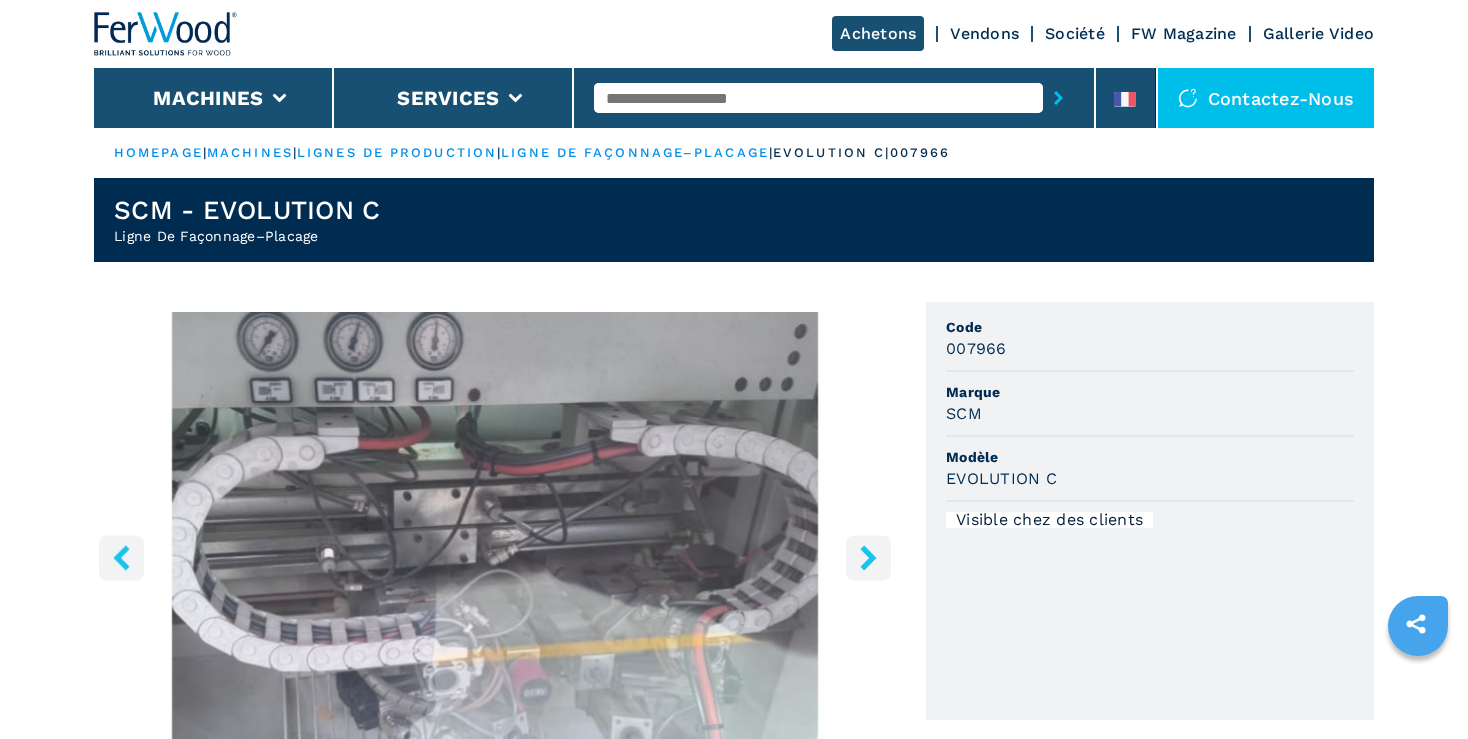 click 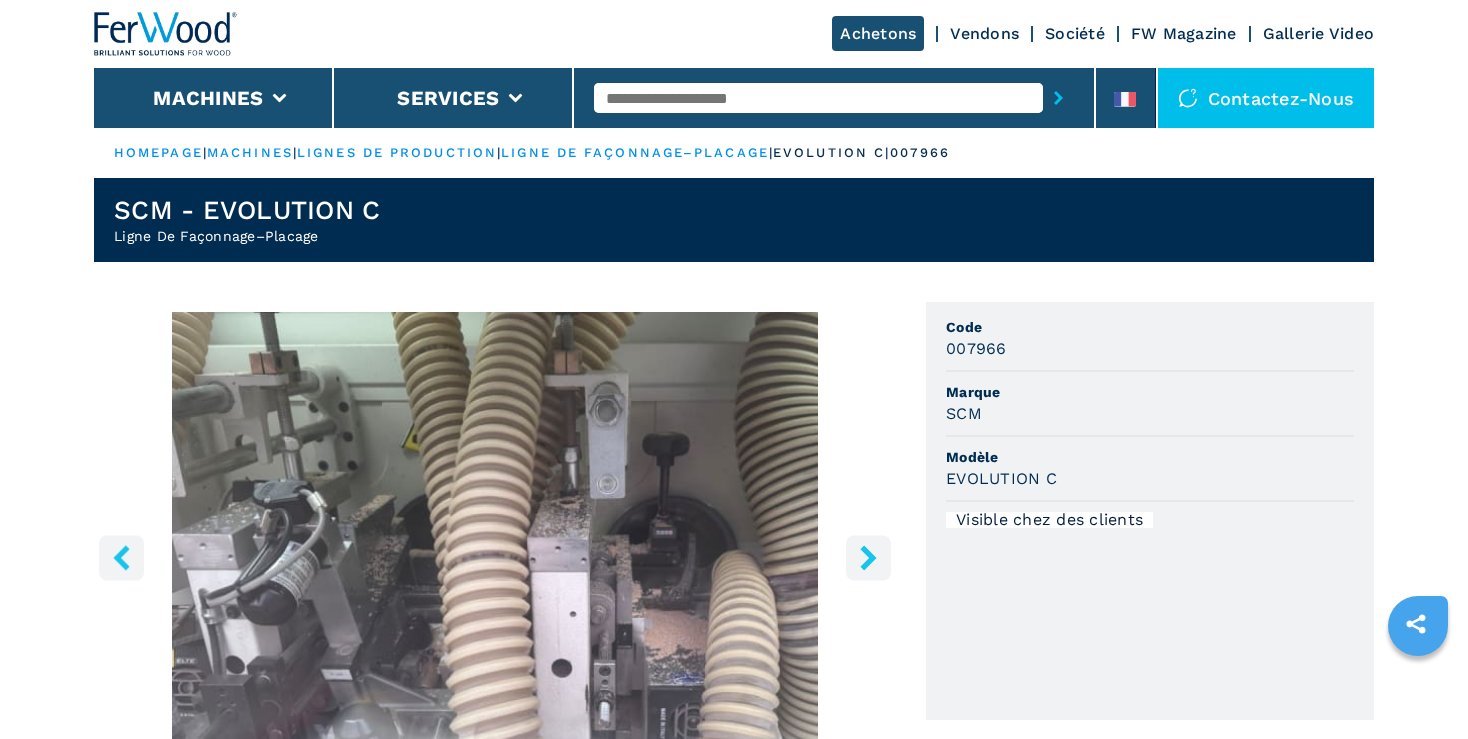 click 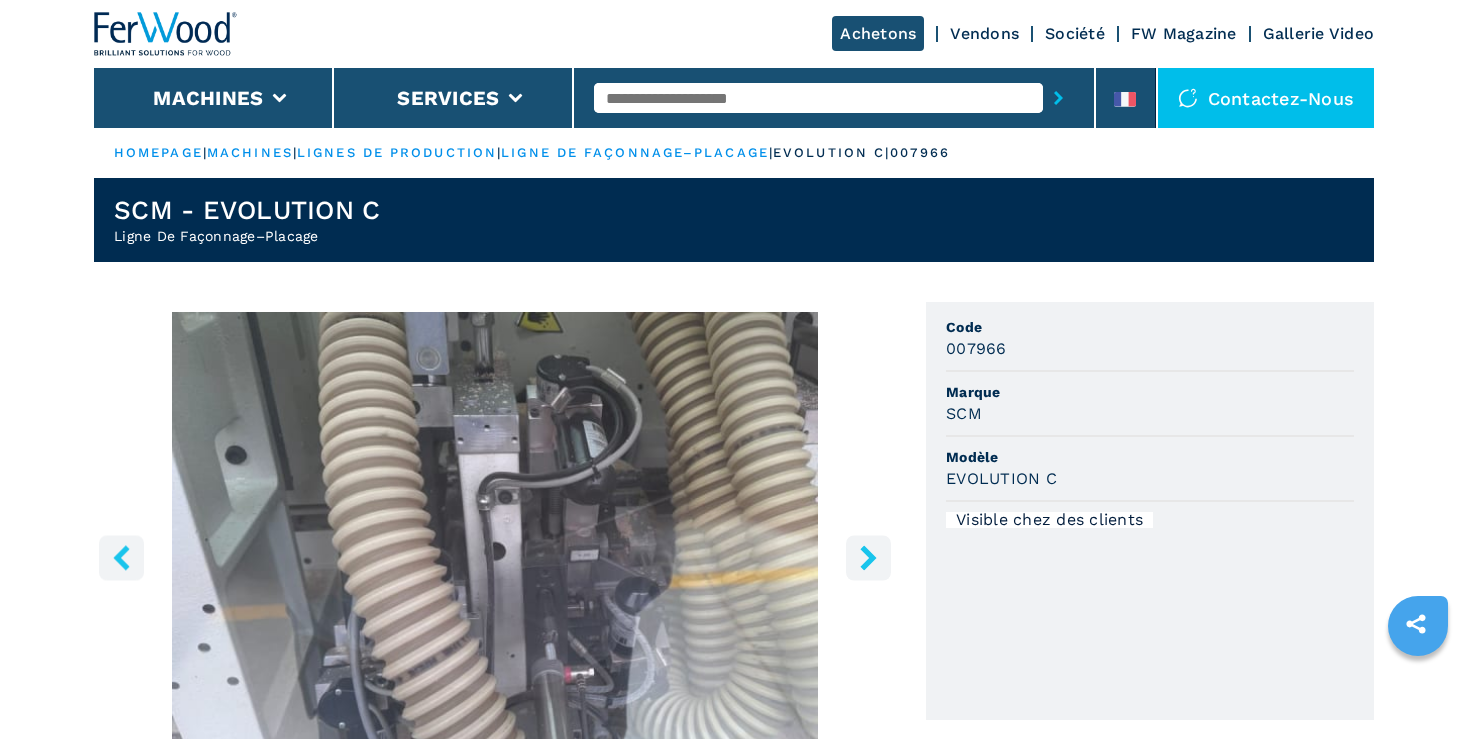 click 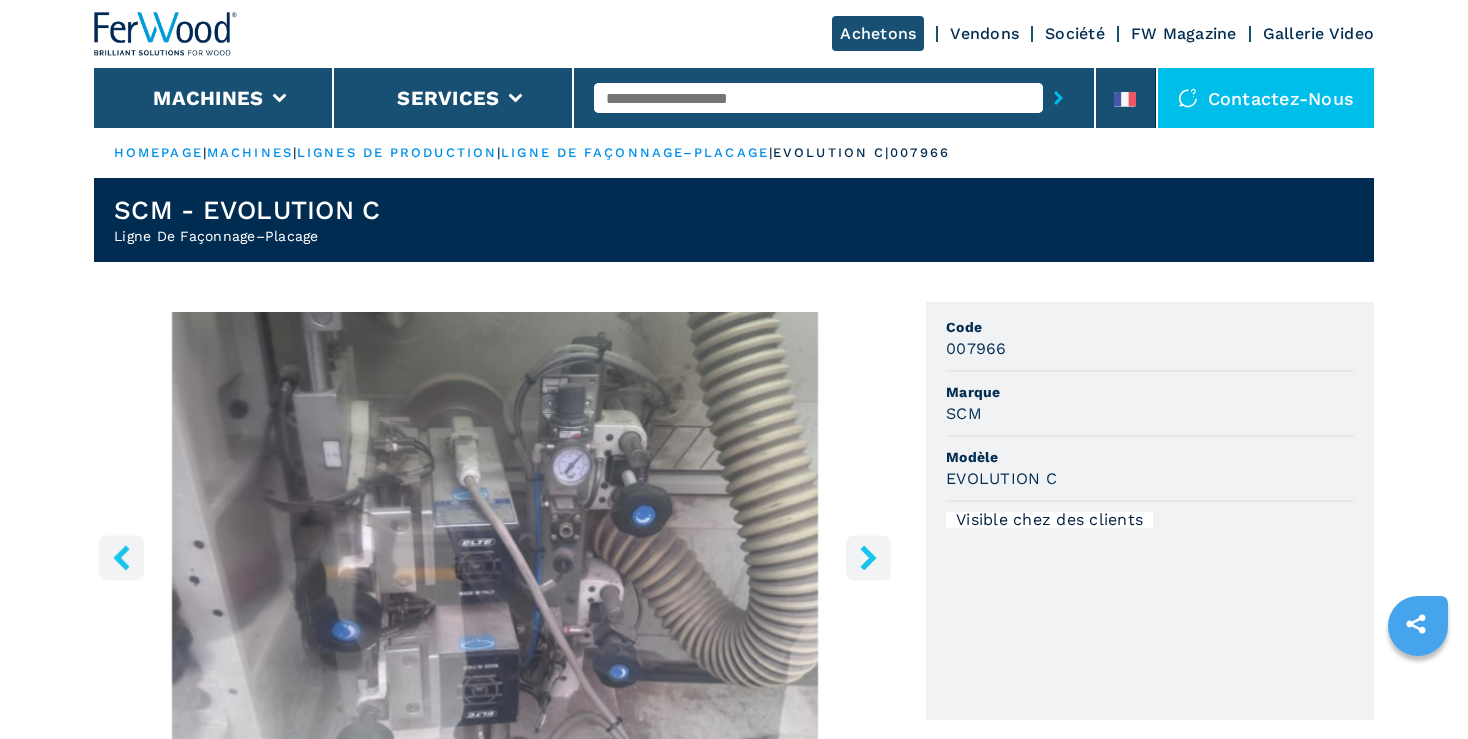 click 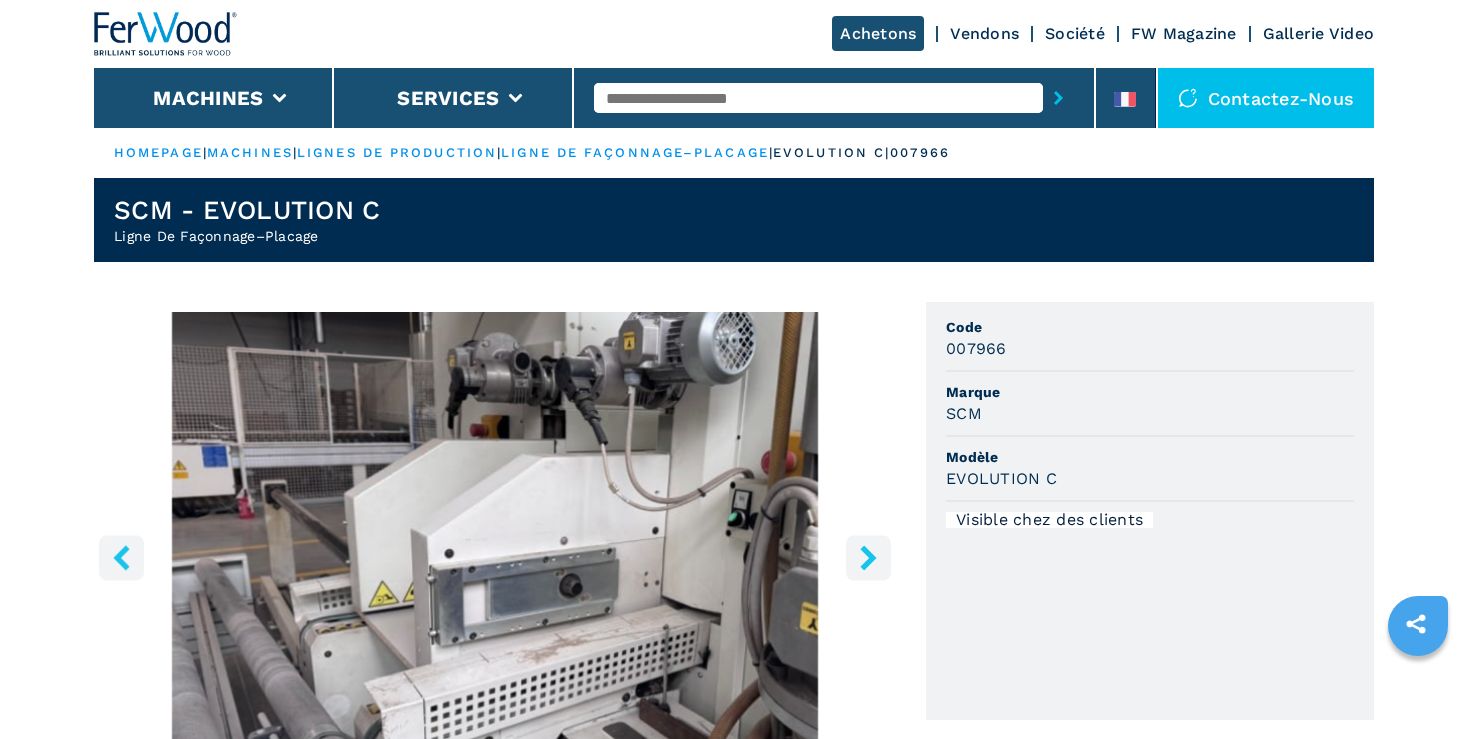 click 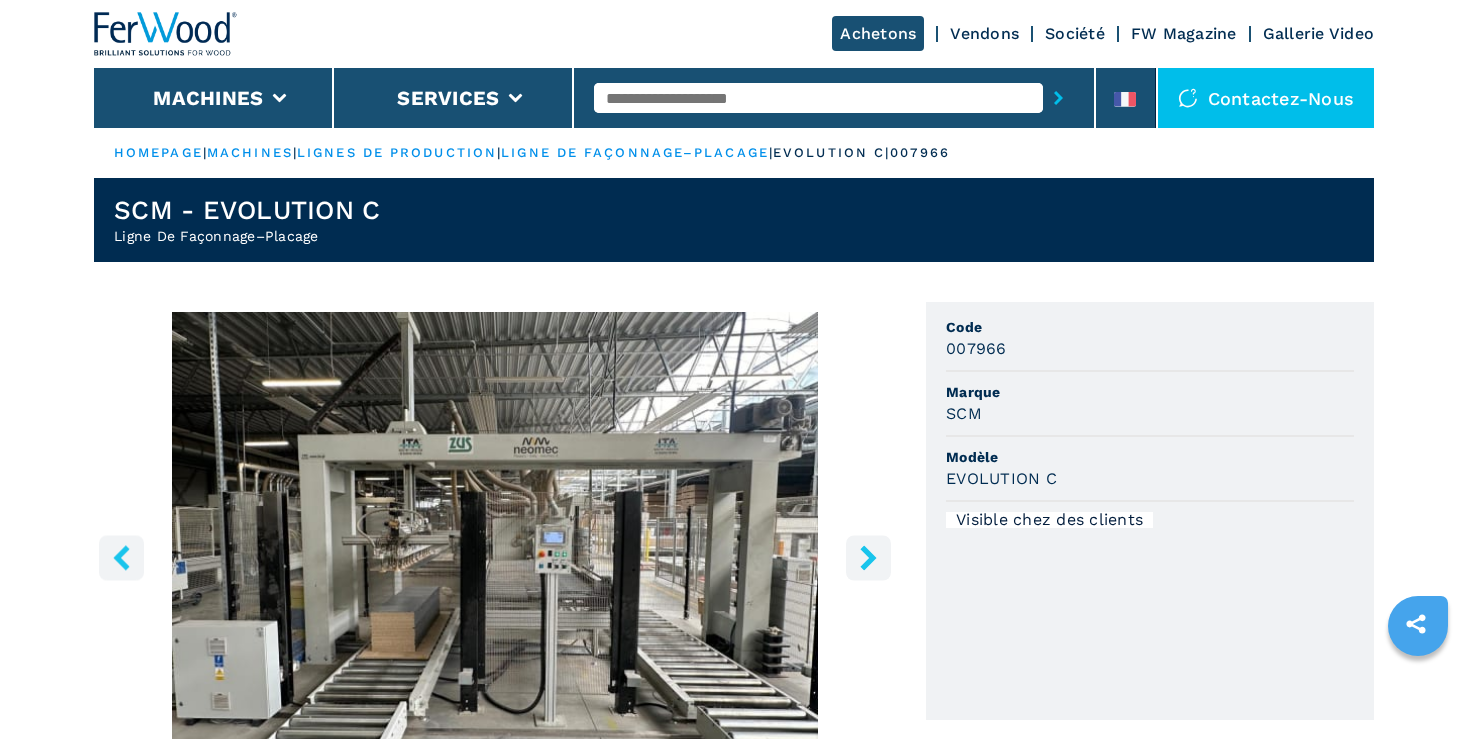 click 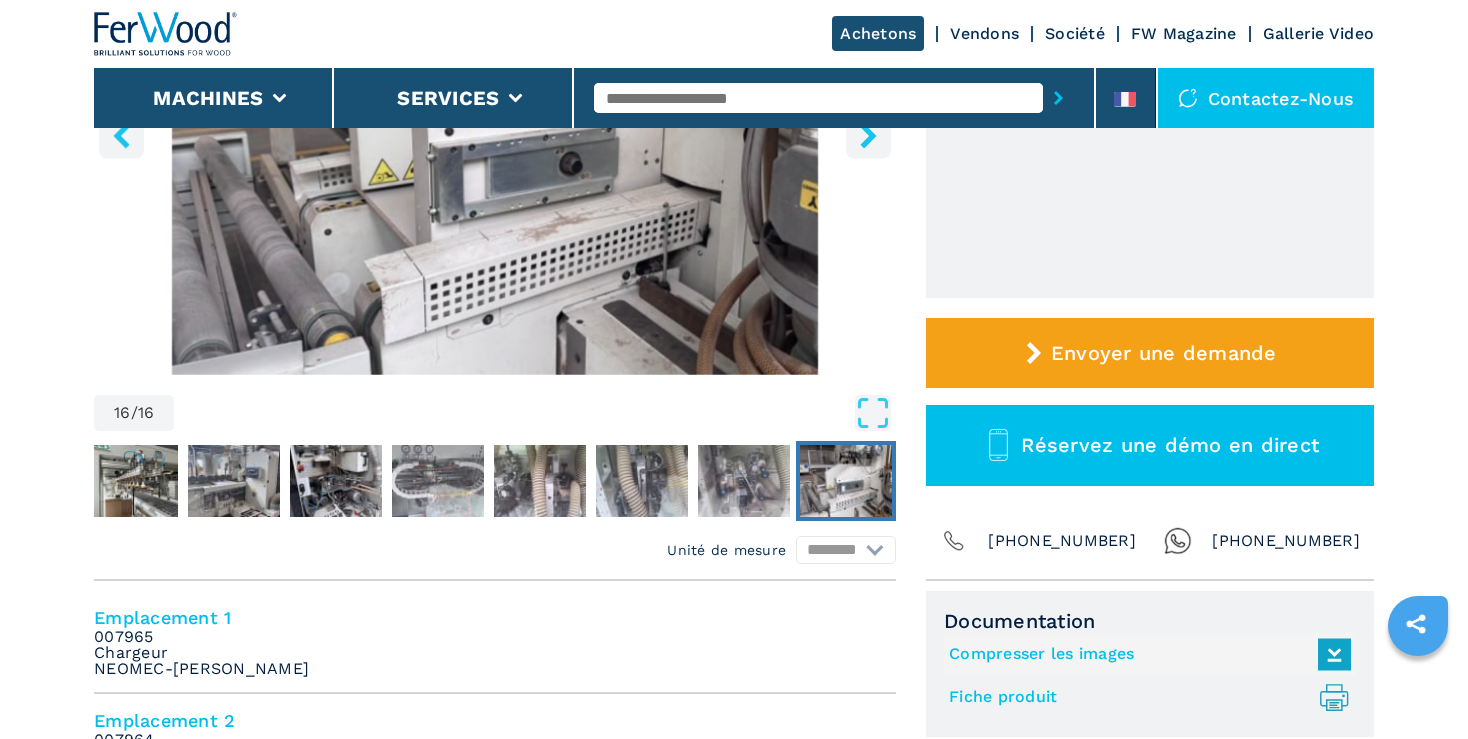 scroll, scrollTop: 0, scrollLeft: 0, axis: both 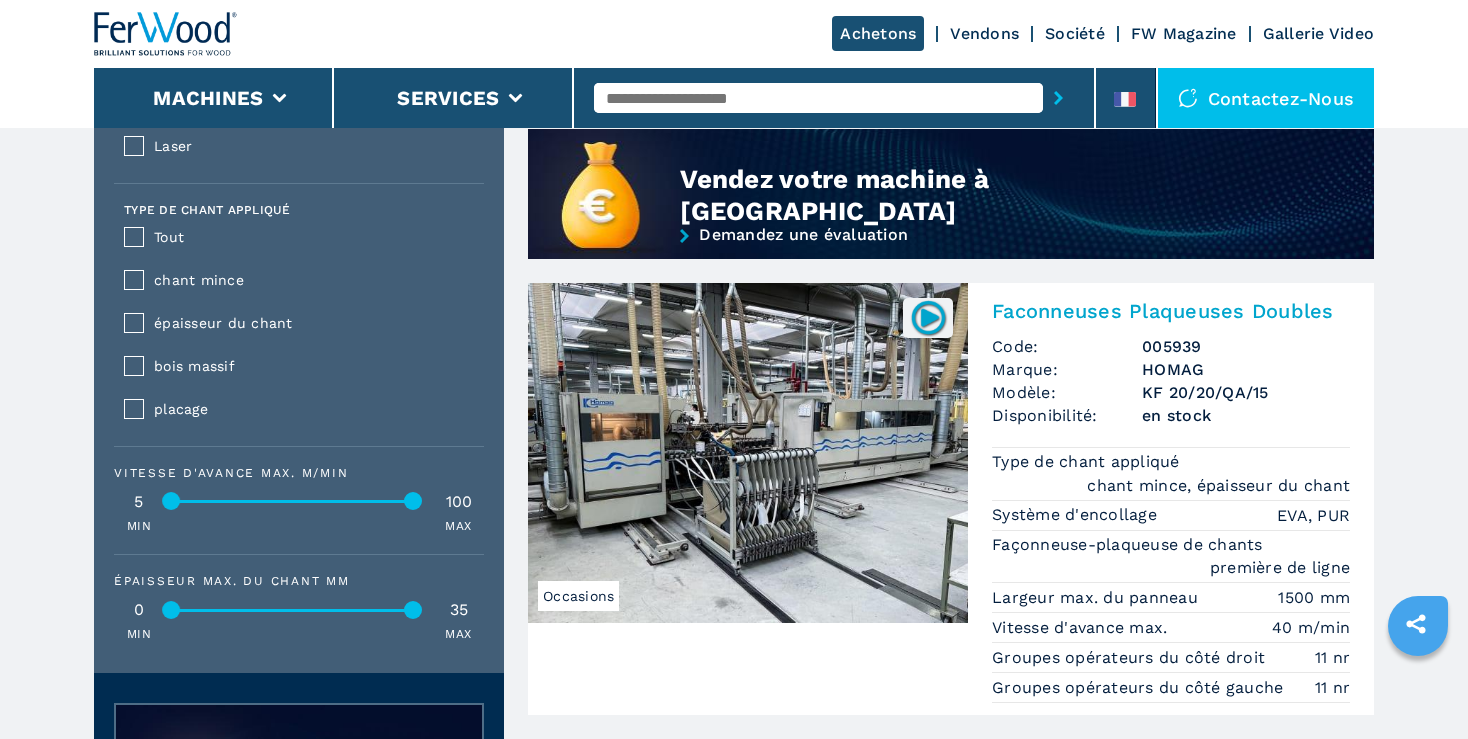 click at bounding box center [748, 453] 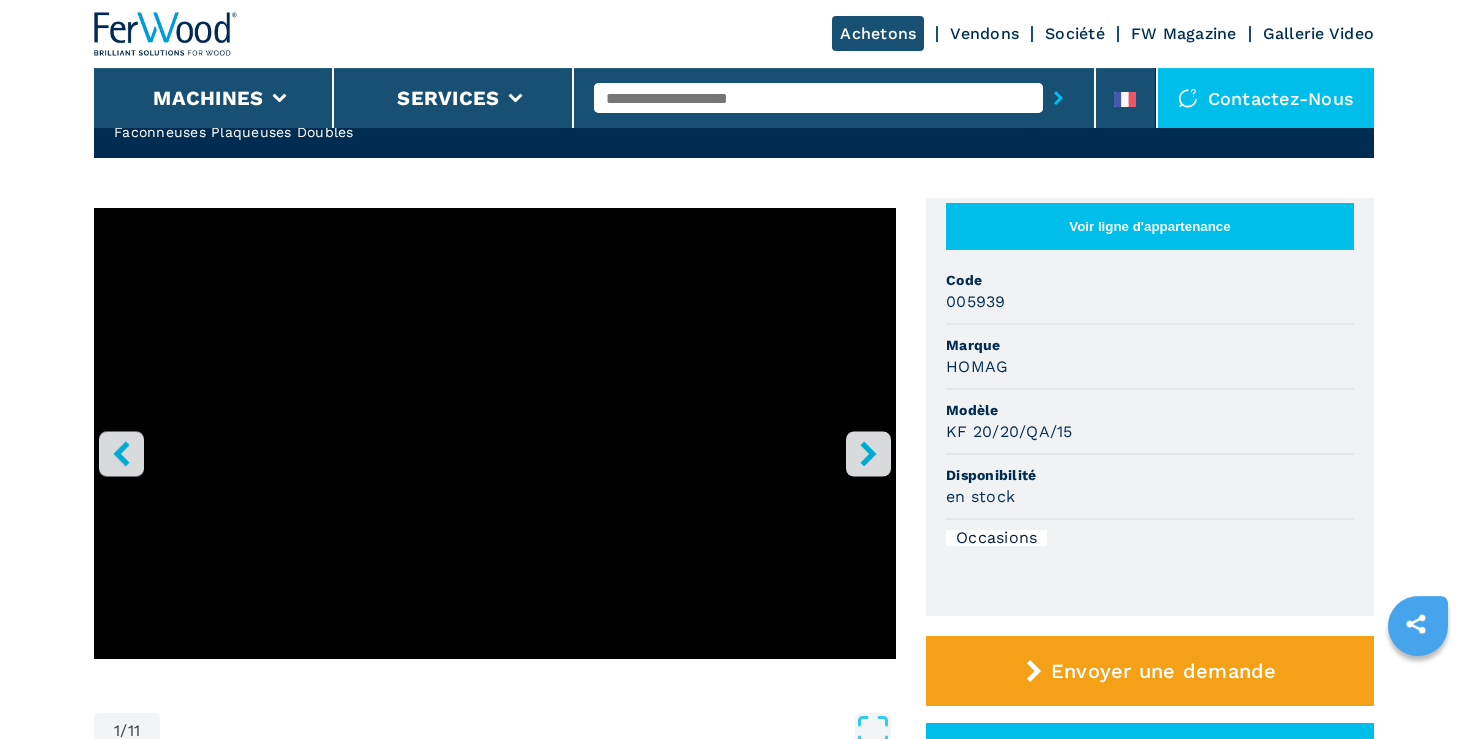 scroll, scrollTop: 211, scrollLeft: 0, axis: vertical 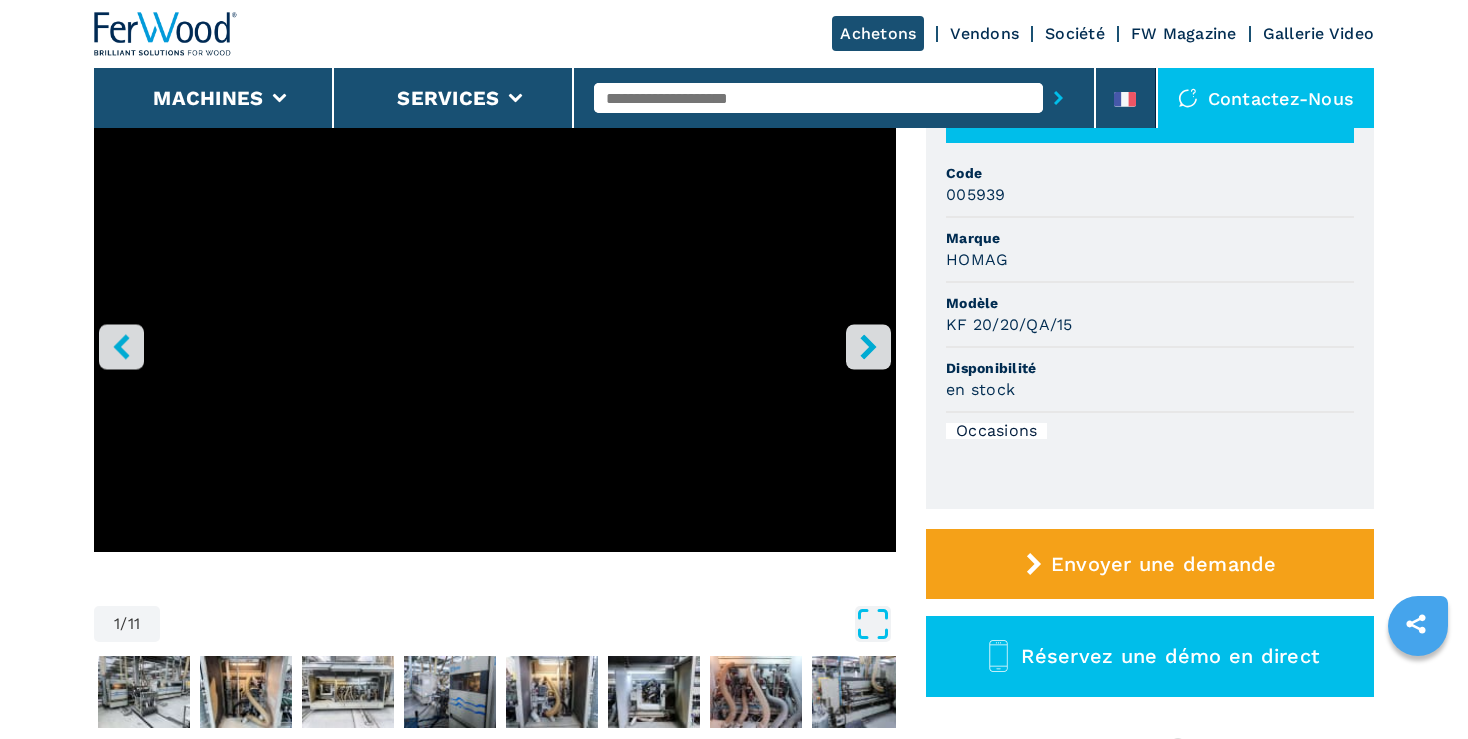 click 